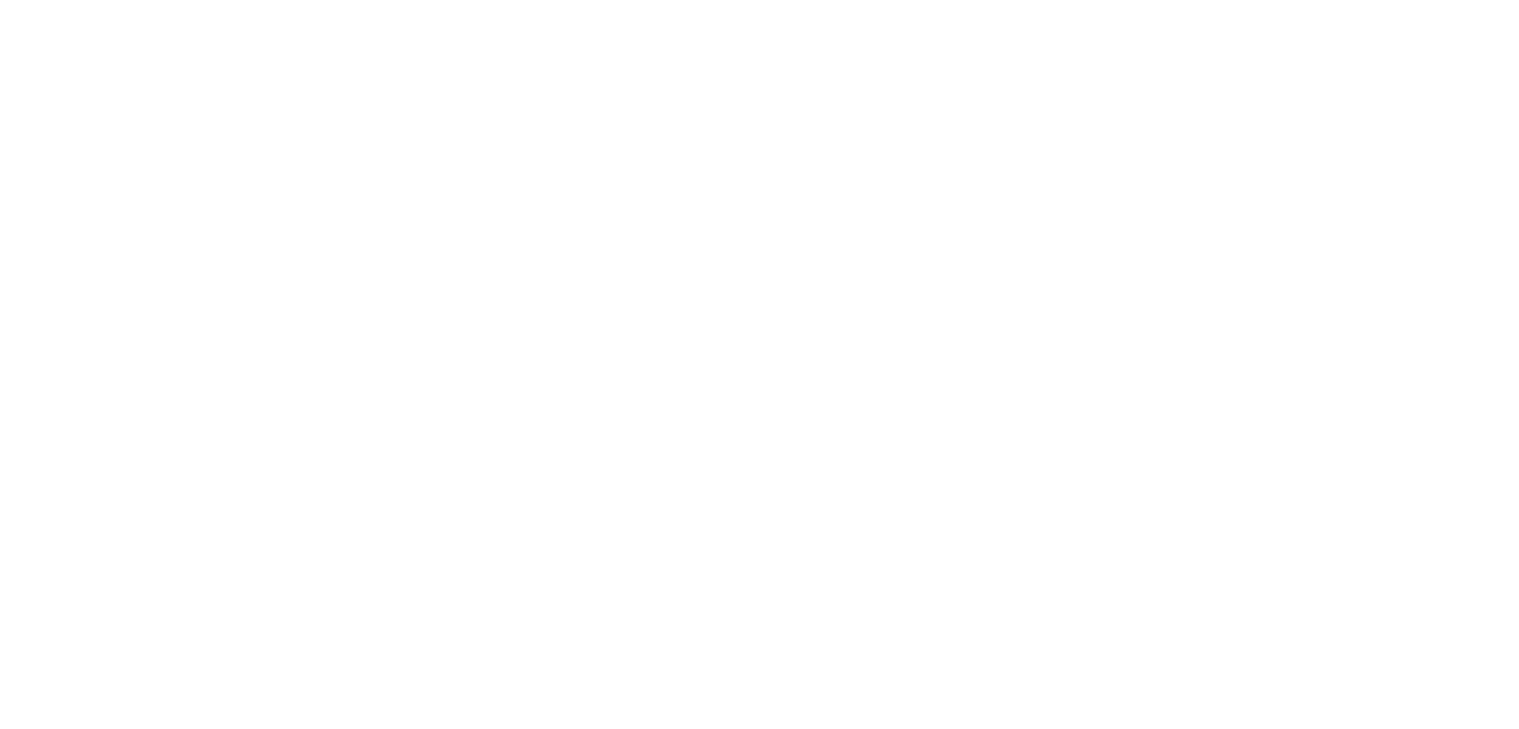 scroll, scrollTop: 0, scrollLeft: 0, axis: both 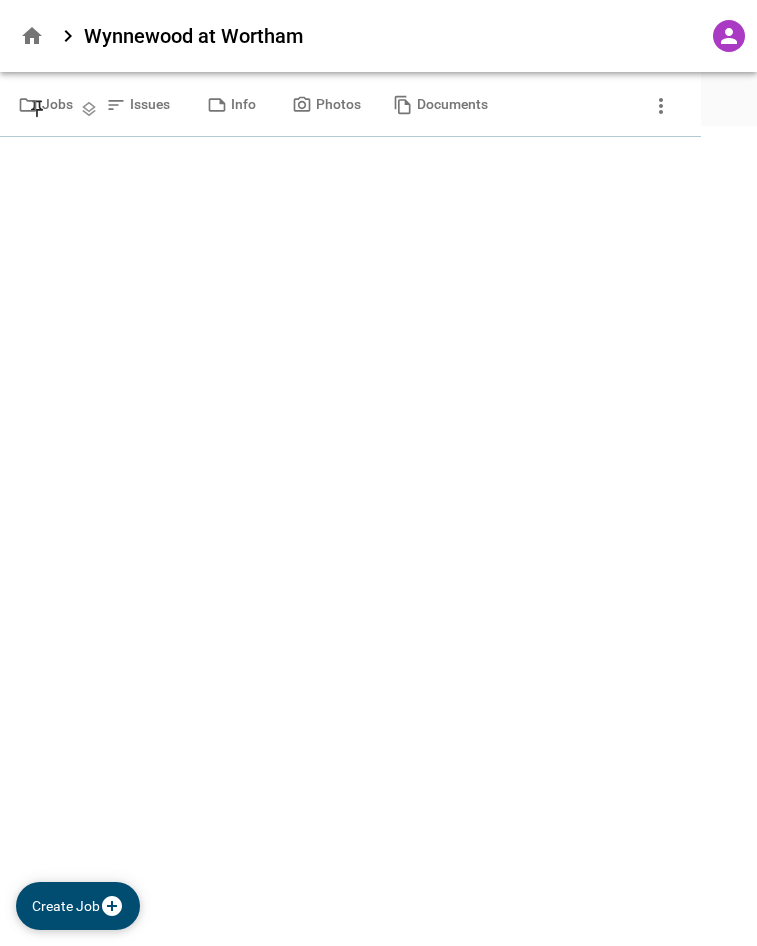 type on "********" 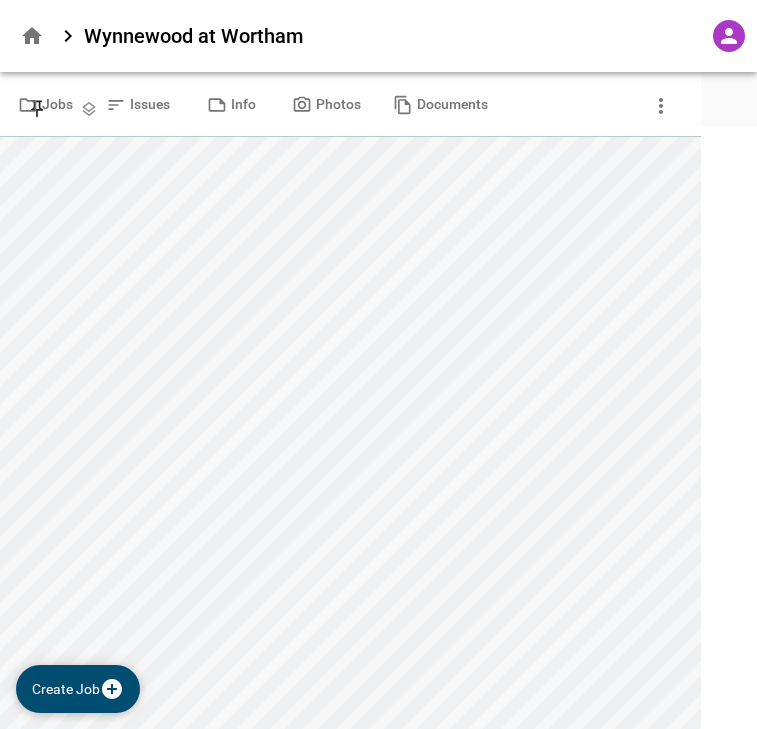 click 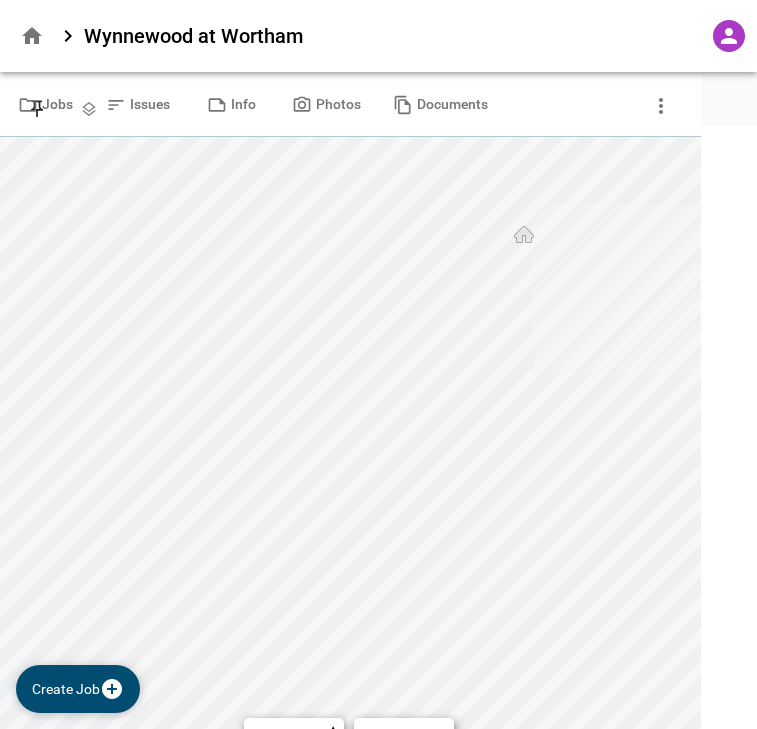 click 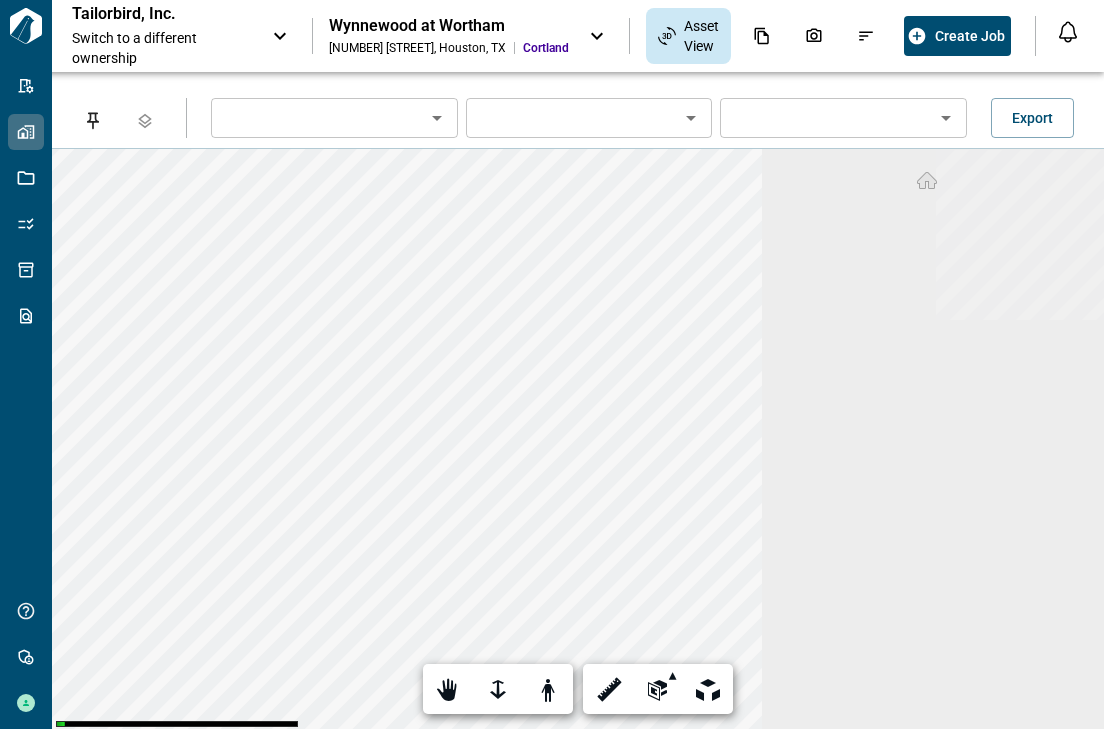 type on "********" 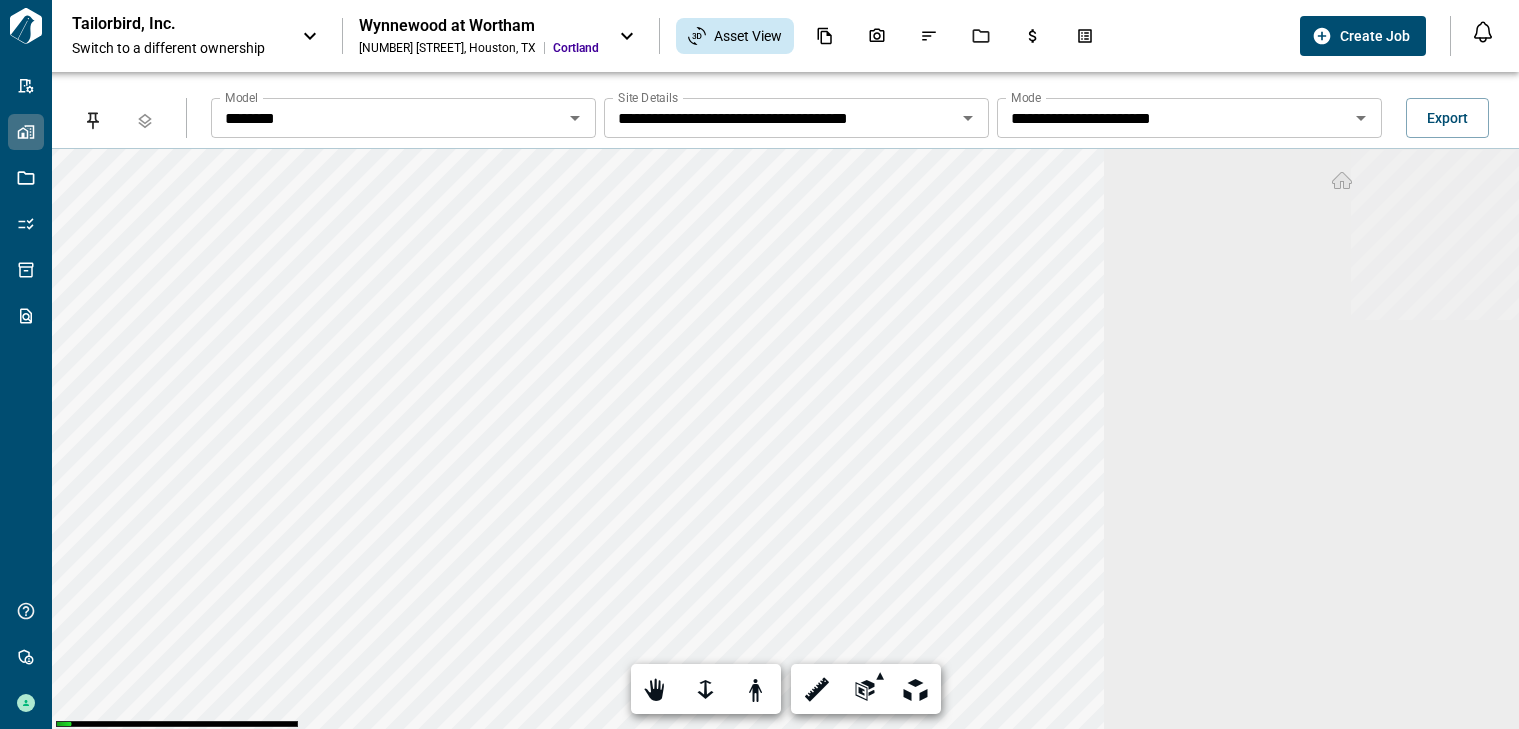 click on "Tailorbird, Inc." at bounding box center [162, 24] 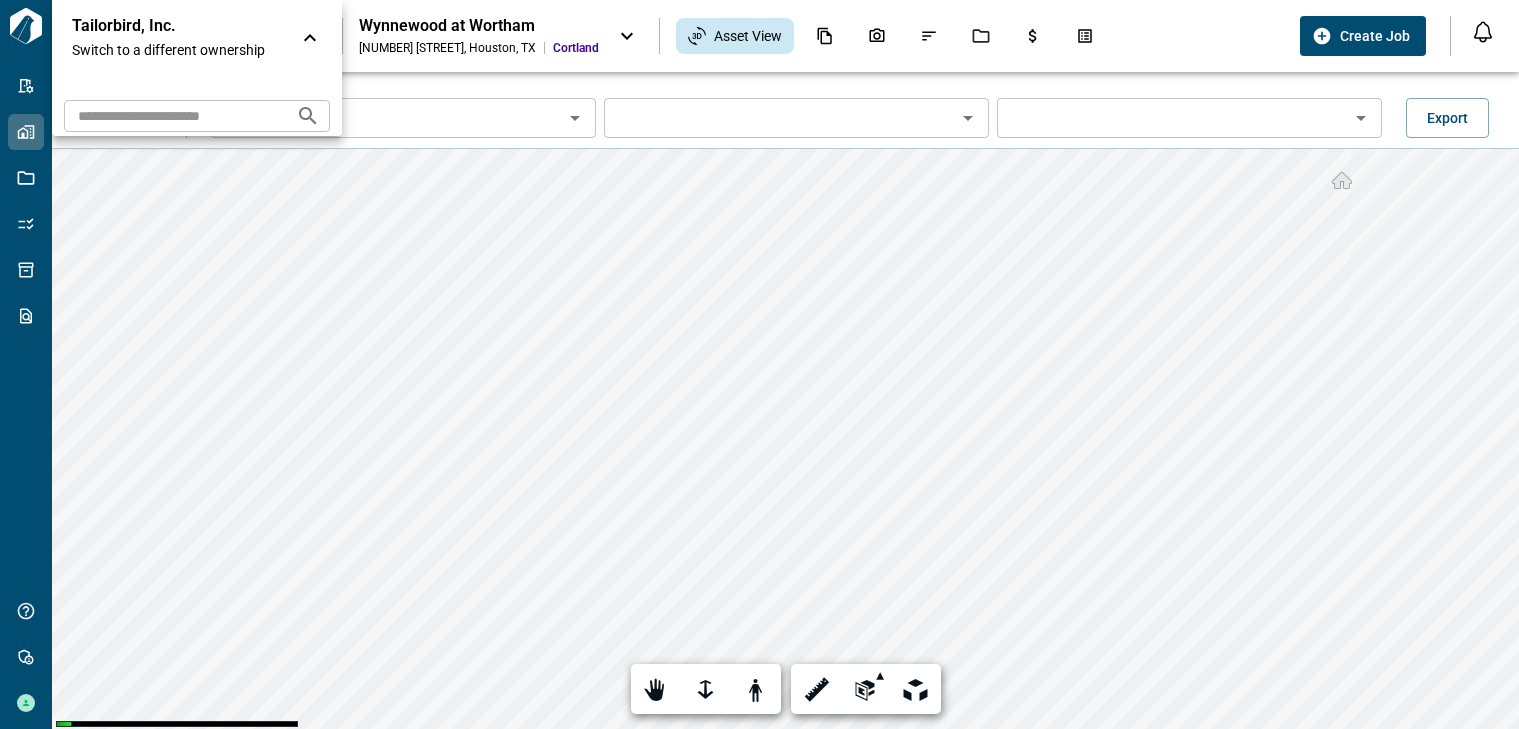 type on "********" 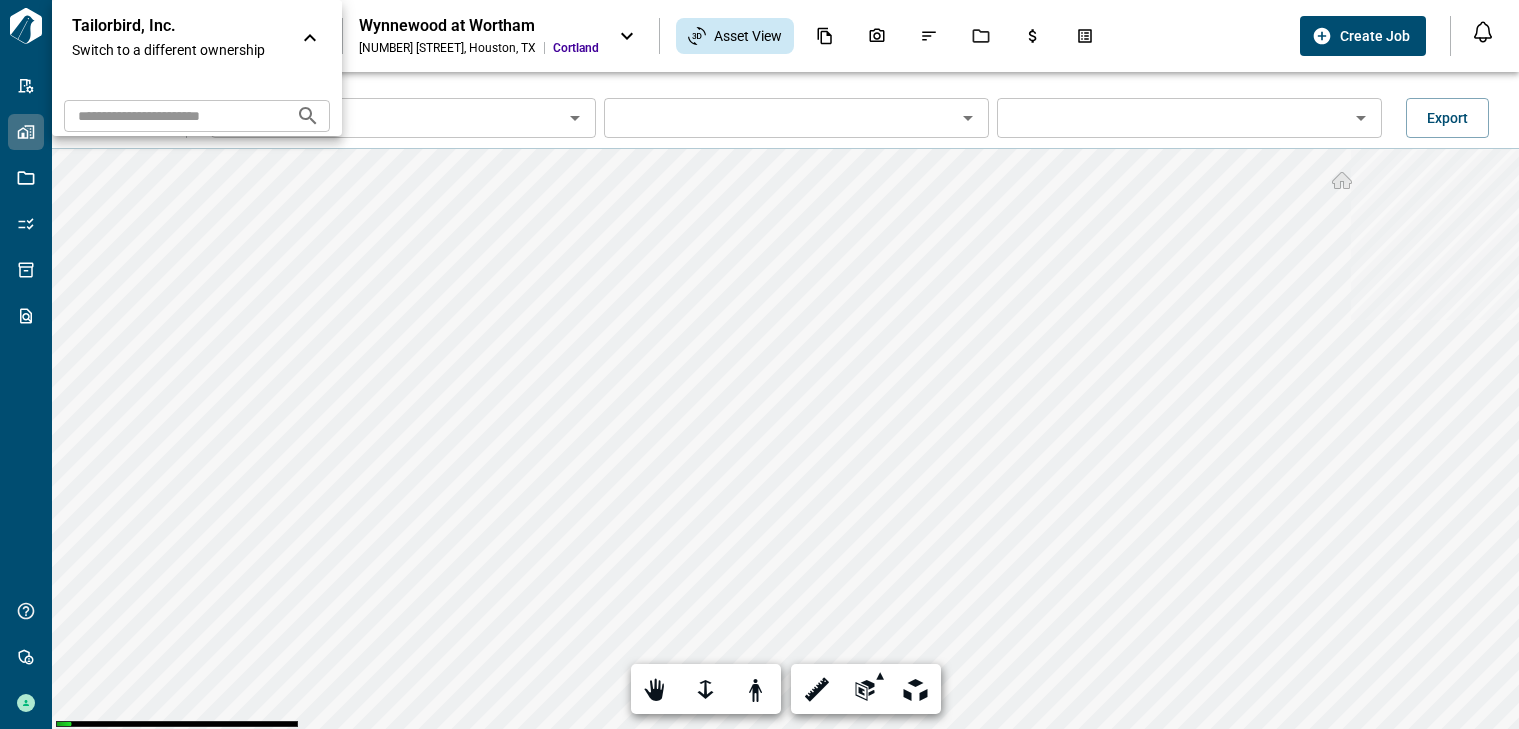 type on "**********" 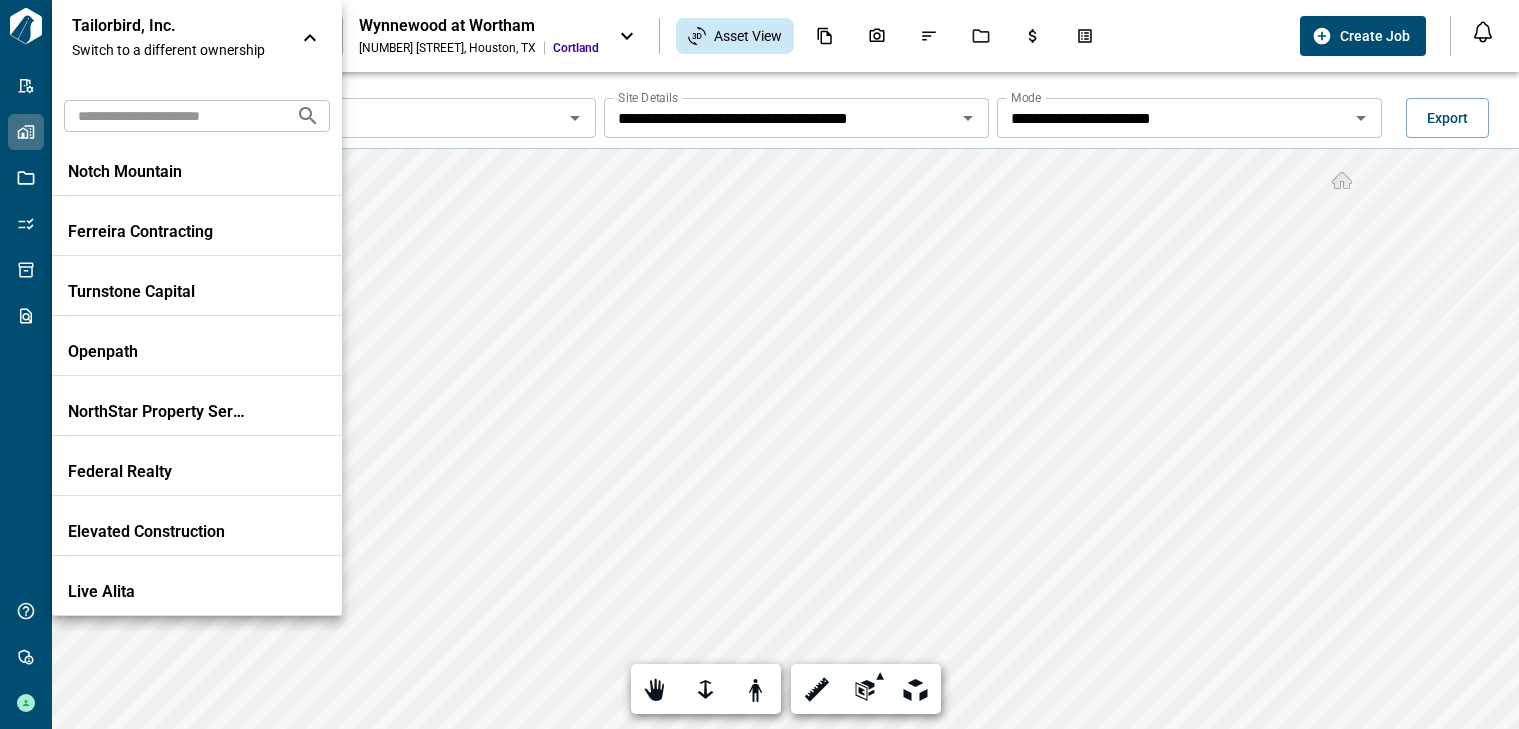 click at bounding box center [172, 115] 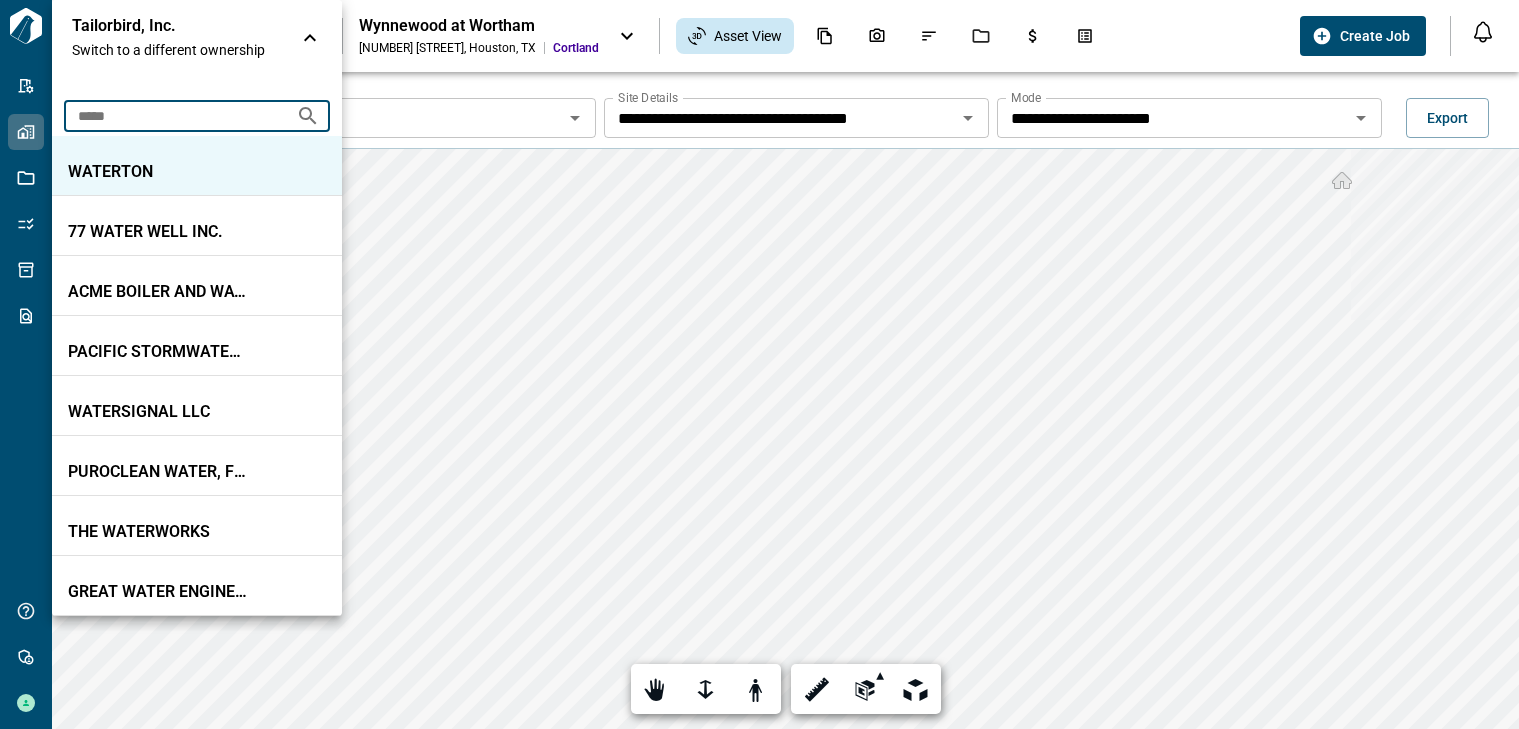 type on "*****" 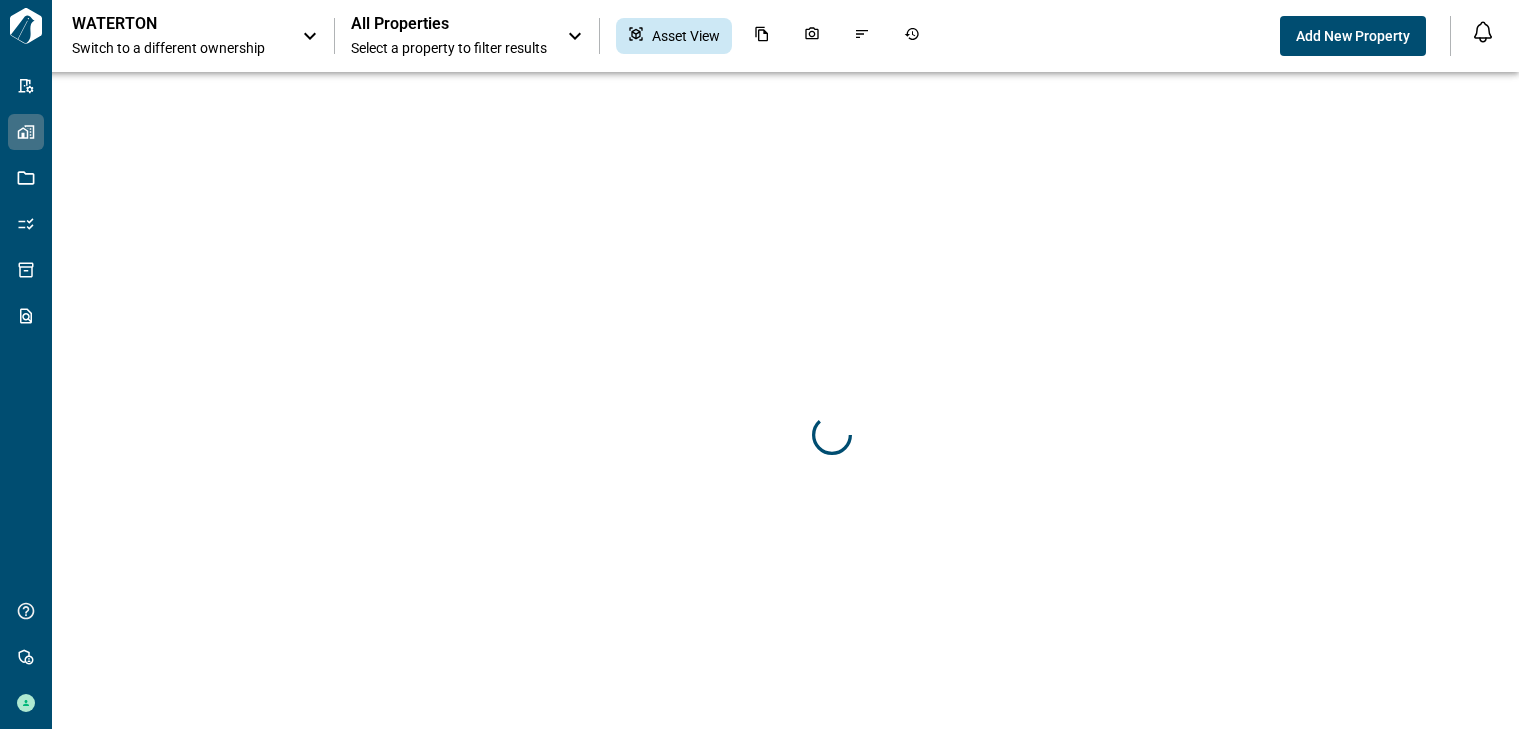 click on "Select a property to filter results" at bounding box center [449, 48] 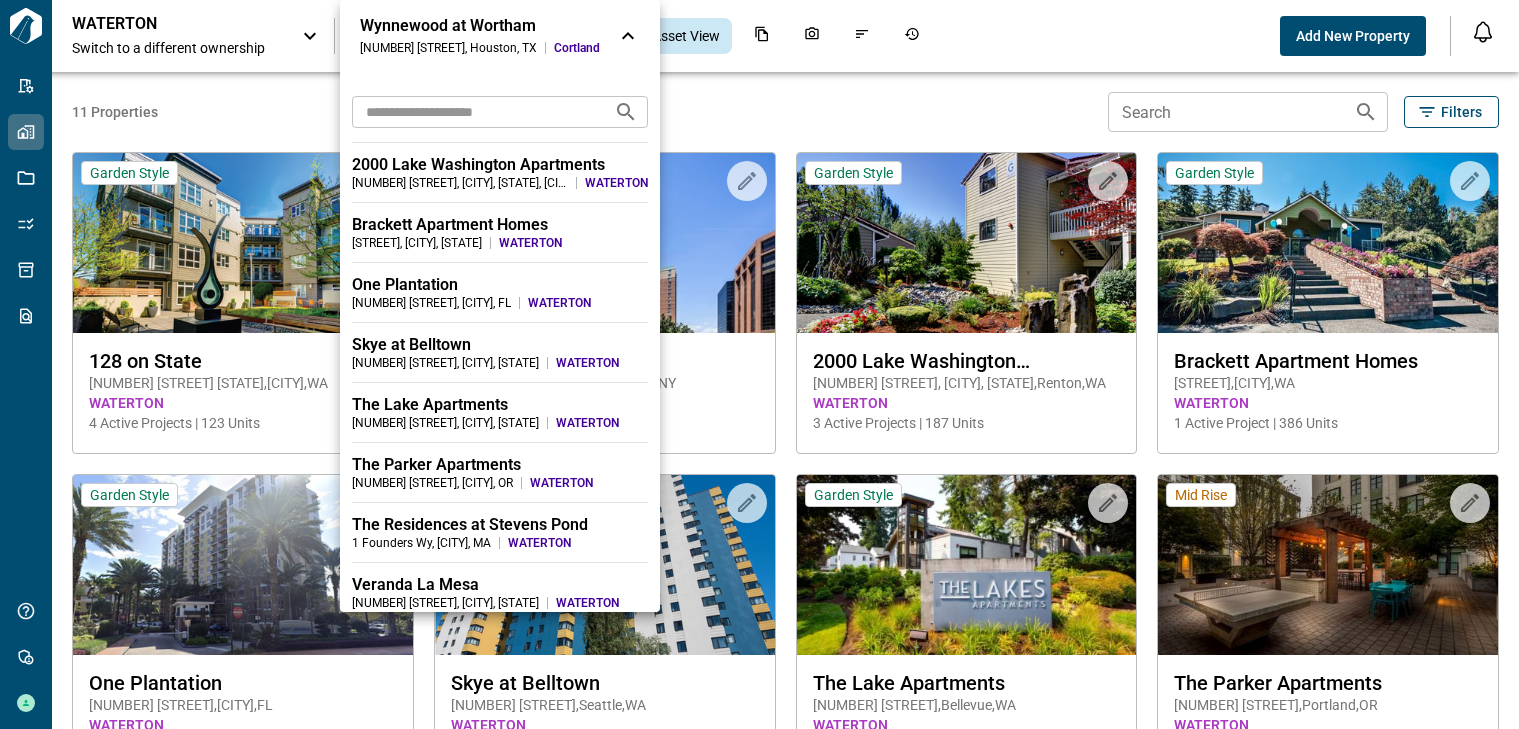 scroll, scrollTop: 180, scrollLeft: 0, axis: vertical 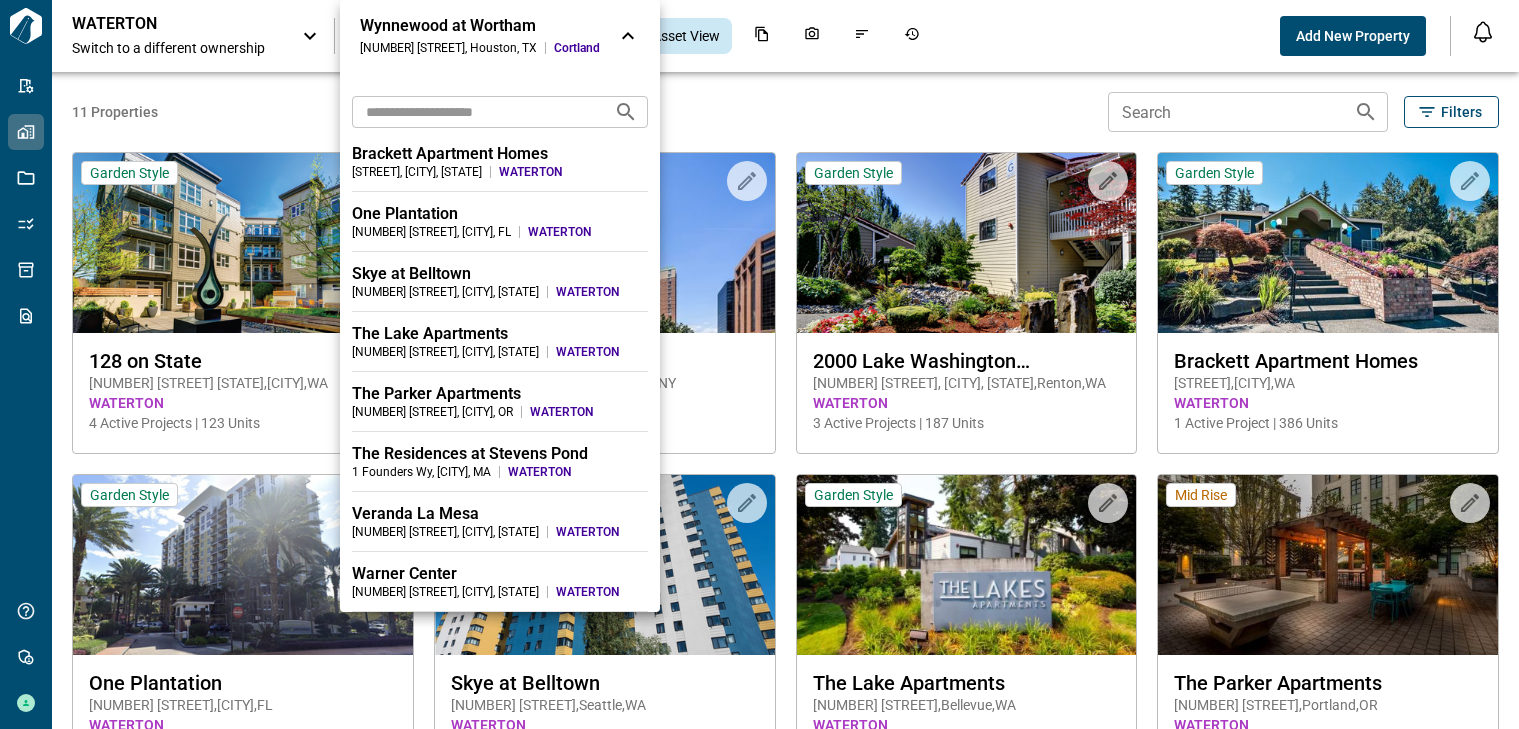 click on "Skye at Belltown" at bounding box center (500, 274) 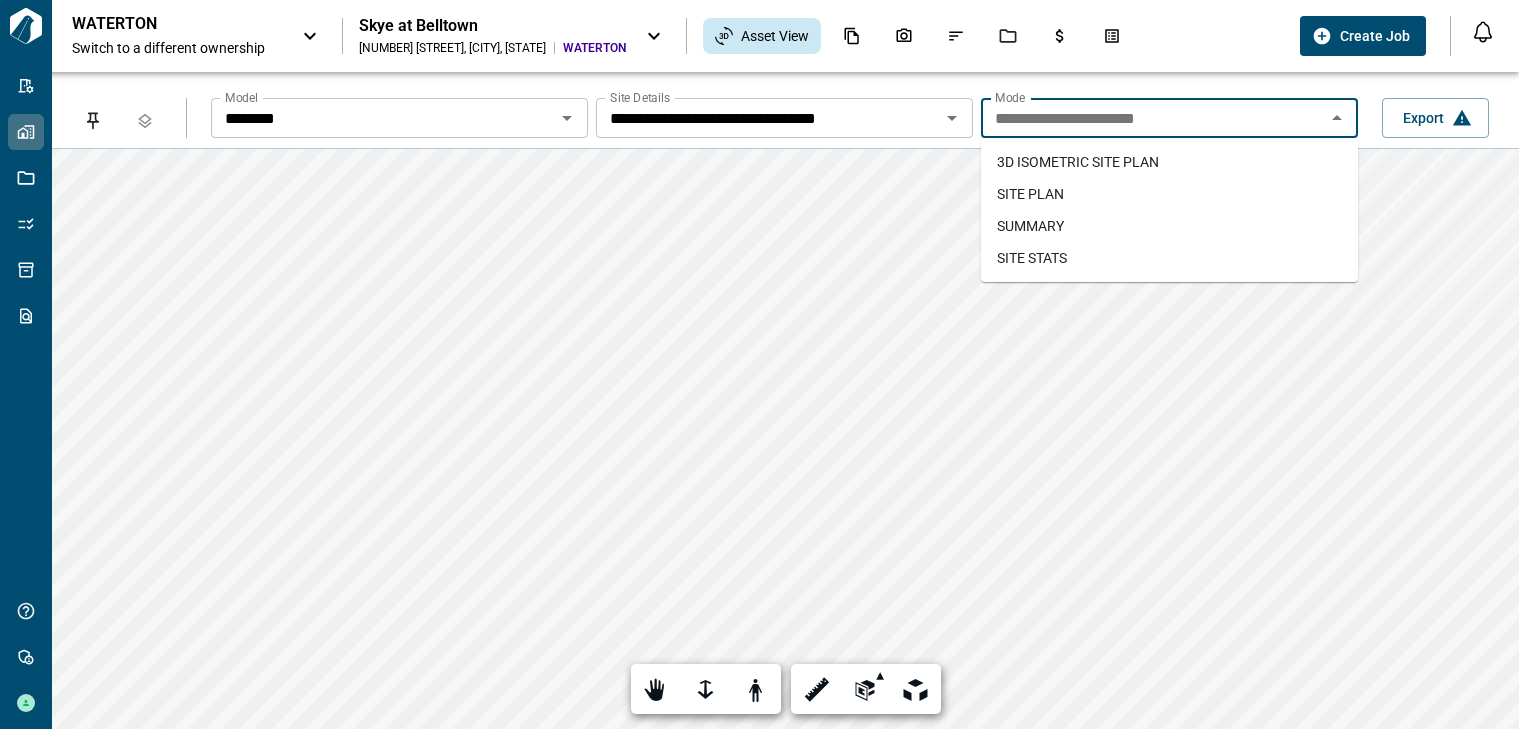 click on "**********" at bounding box center [1153, 118] 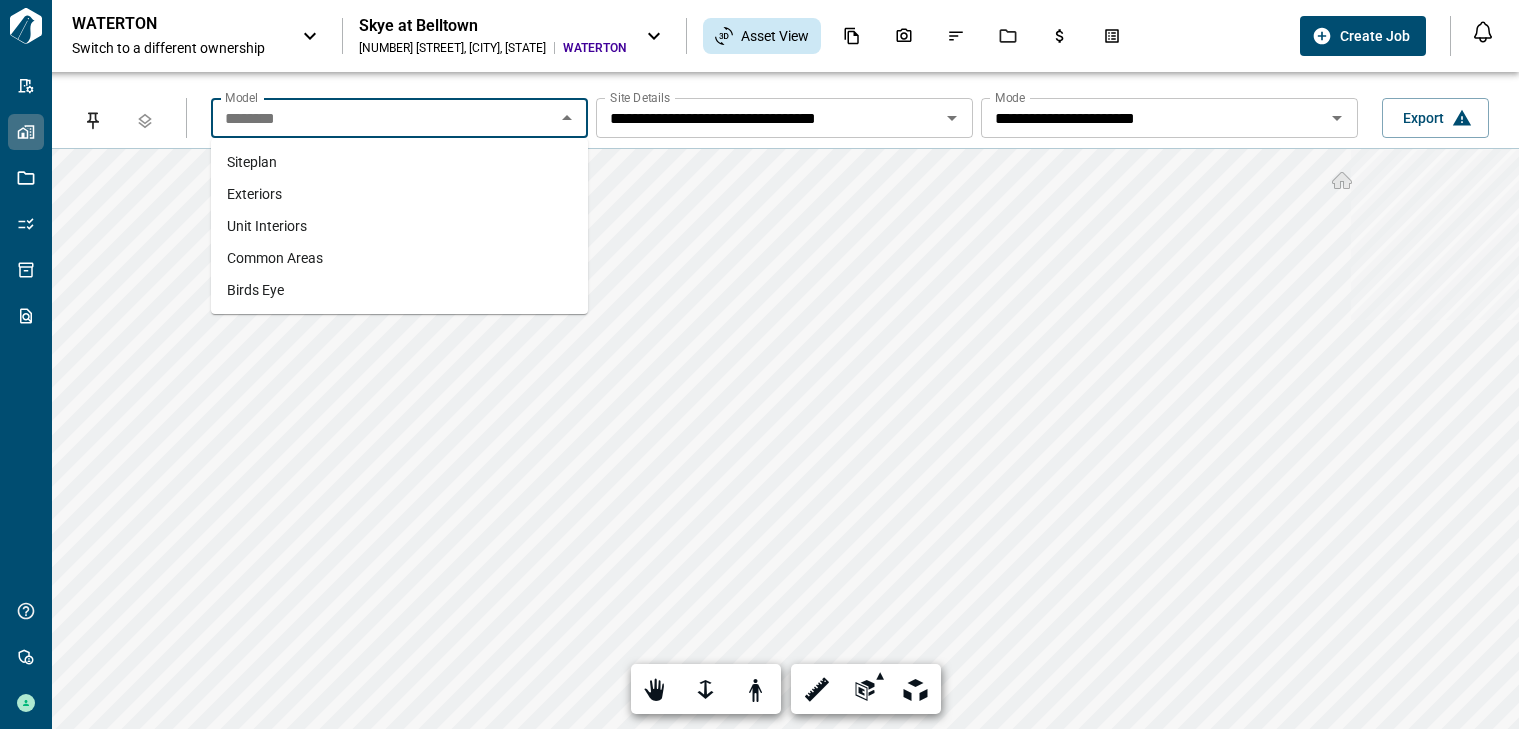 click on "********" at bounding box center (383, 118) 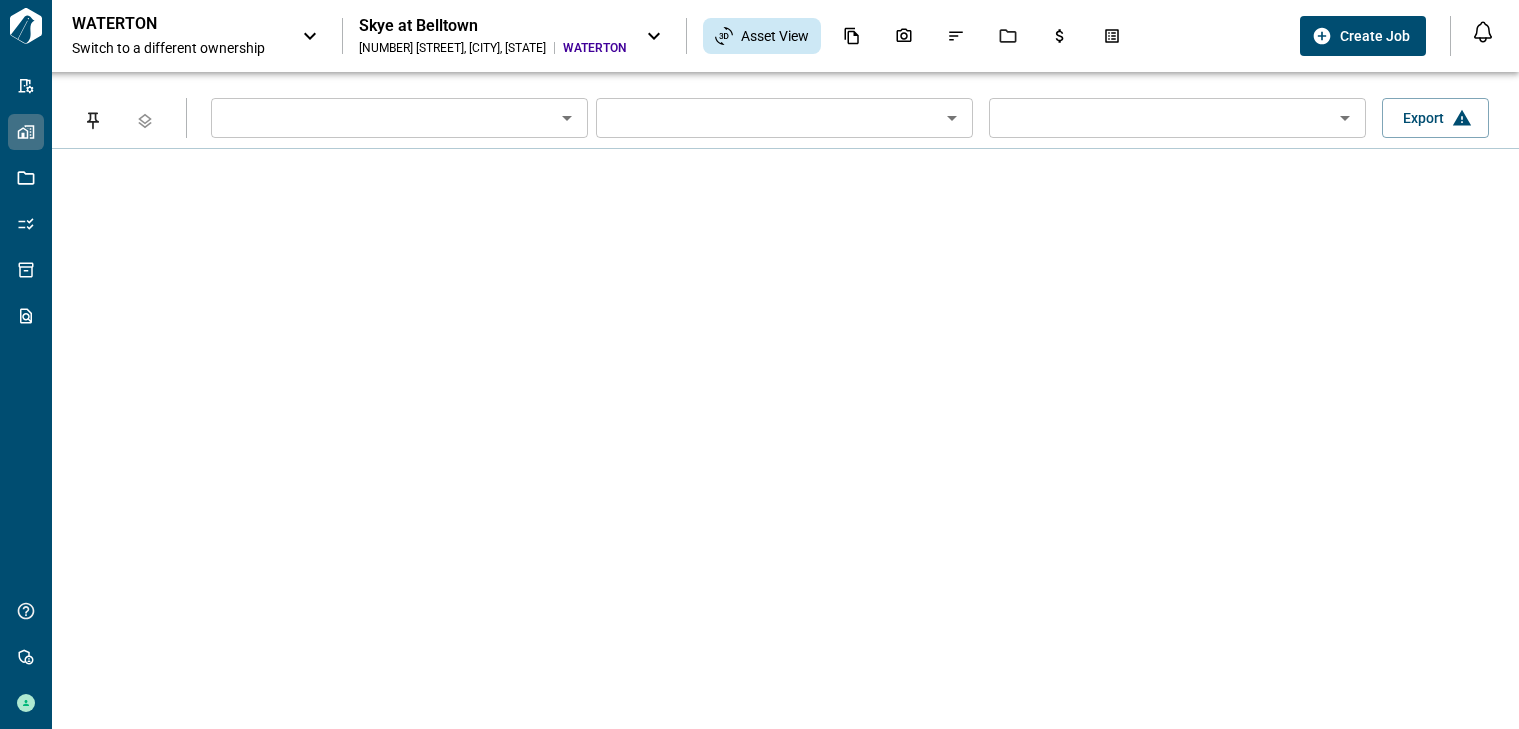 type on "**********" 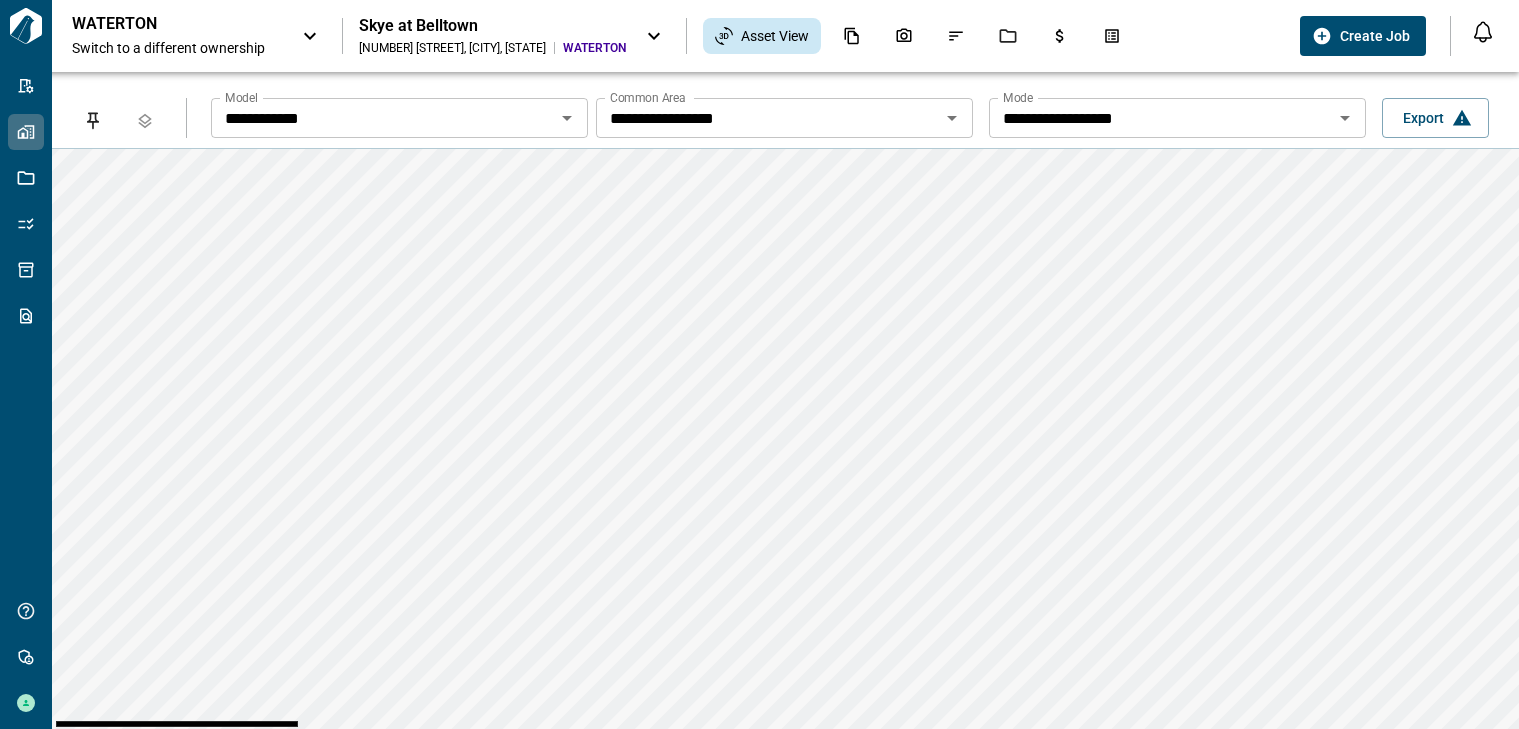 click on "**********" at bounding box center (383, 118) 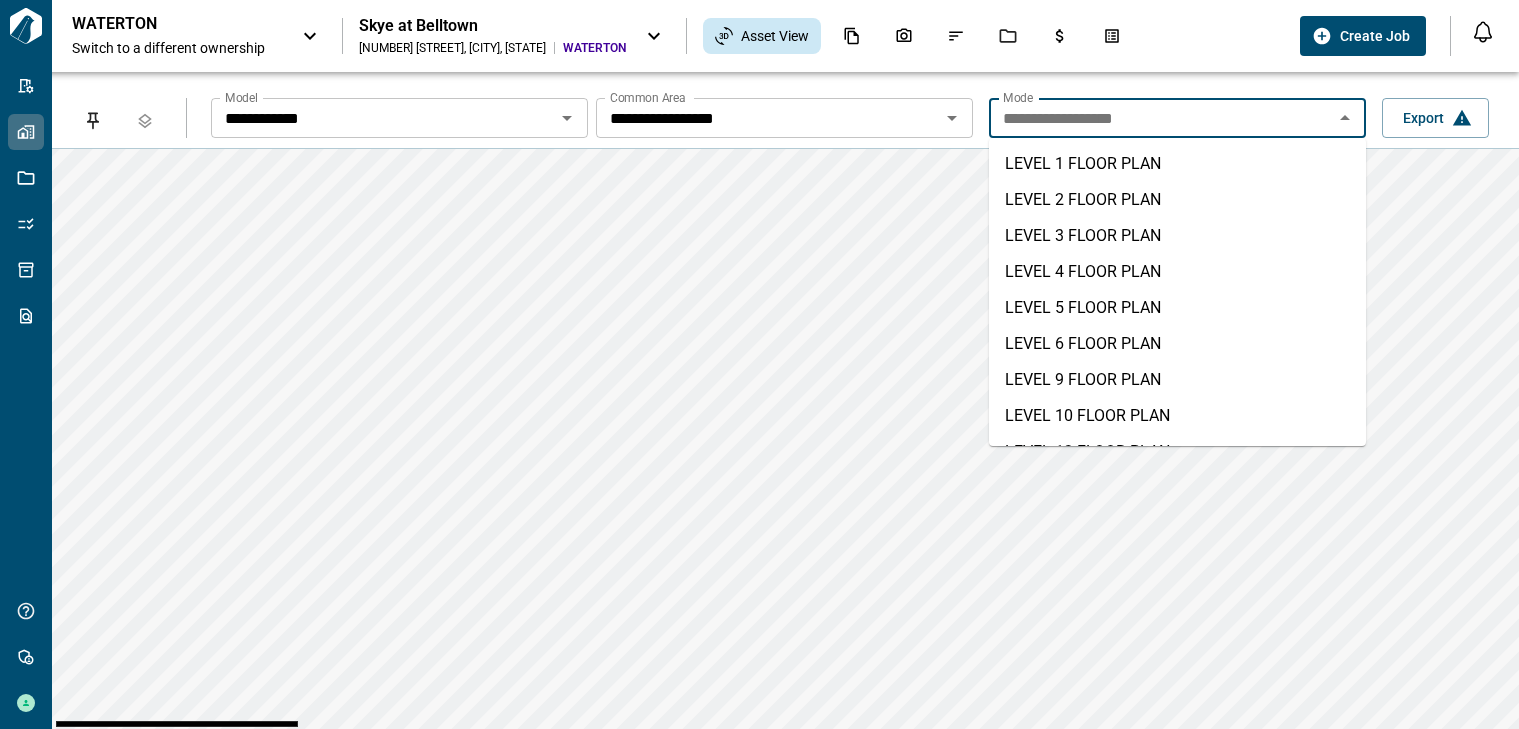 click on "**********" at bounding box center [1161, 118] 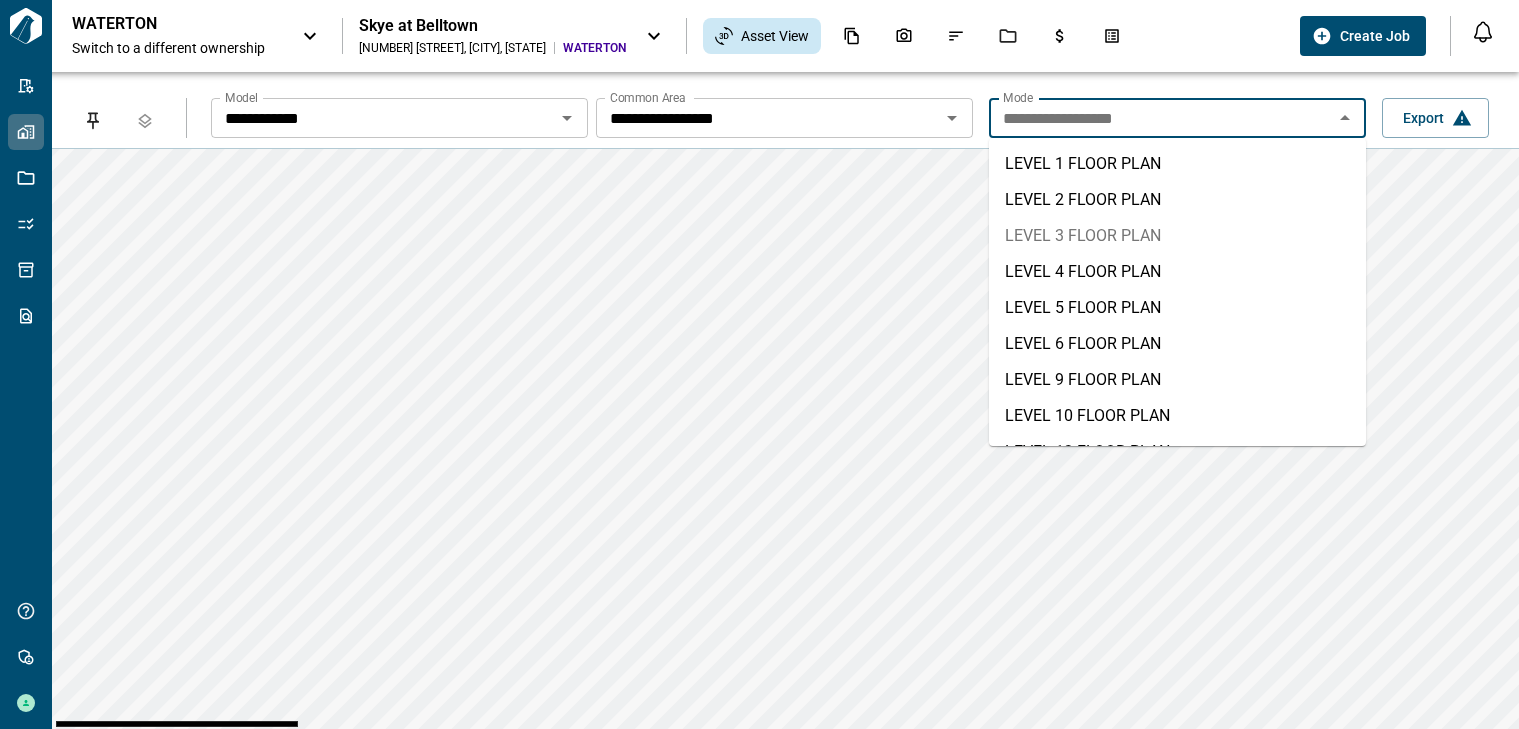 click on "LEVEL 3 FLOOR PLAN" at bounding box center [1177, 236] 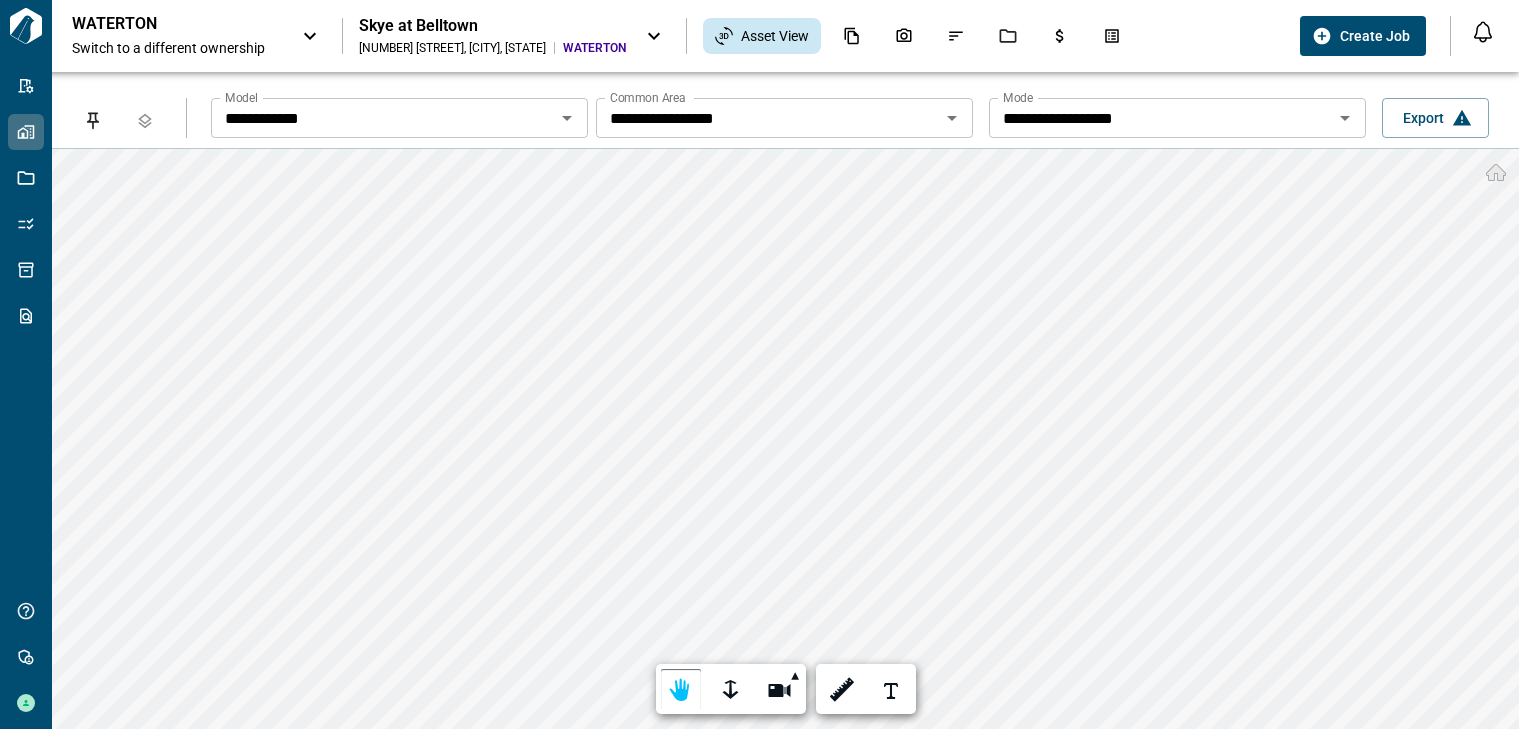 click on "Skye at Belltown 500 Wall St , Seattle , WA WATERTON" at bounding box center [492, 36] 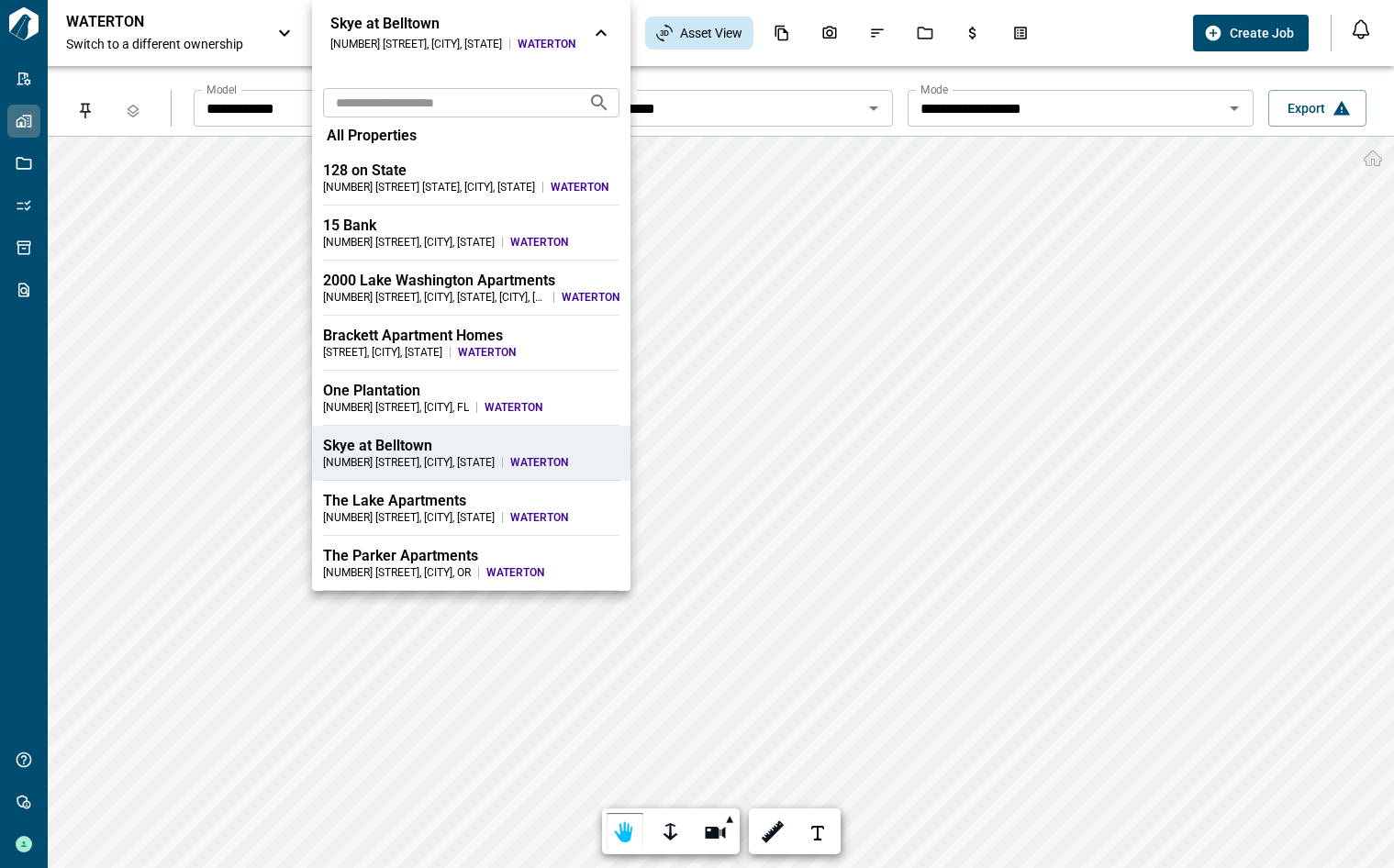 click at bounding box center (697, 434) 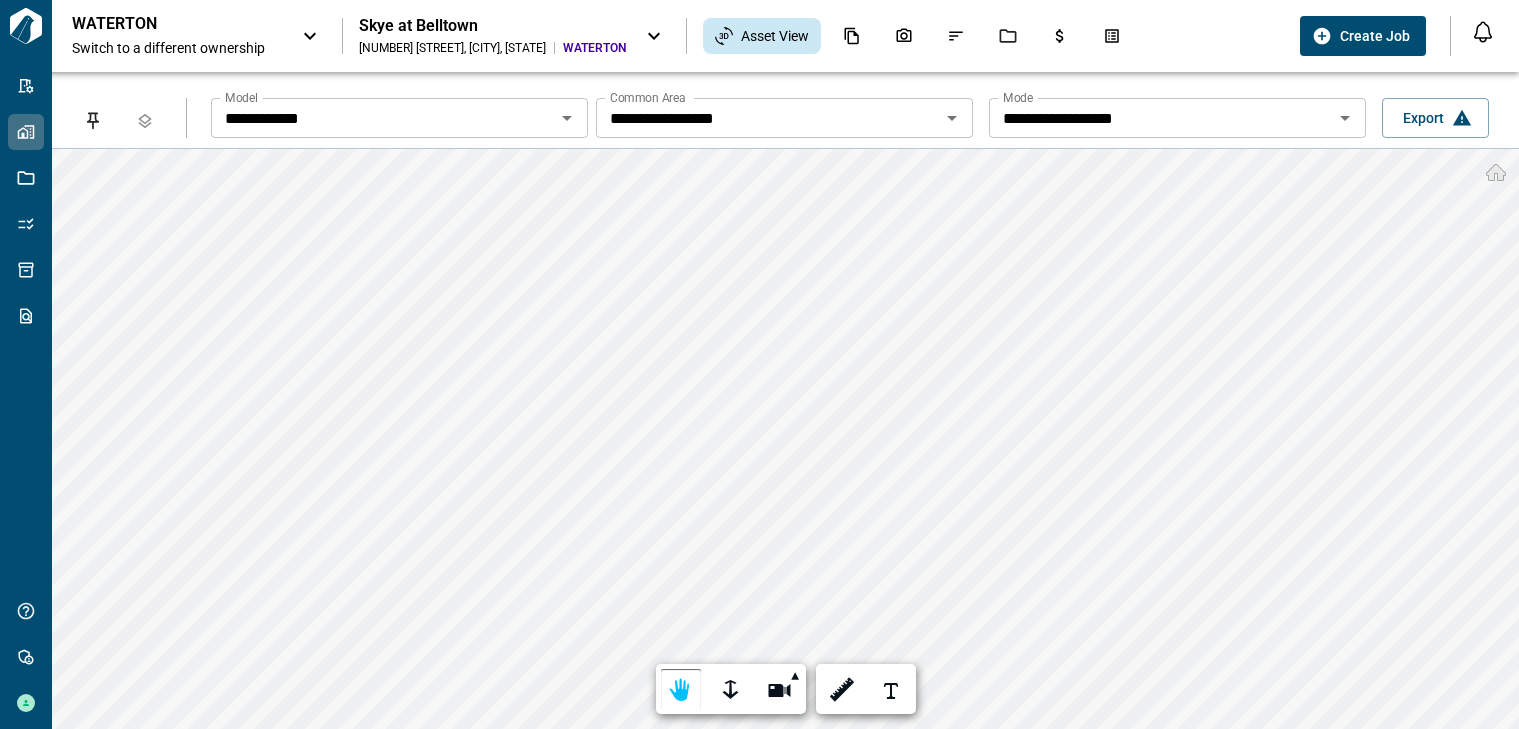 click on "Switch to a different ownership" at bounding box center [177, 48] 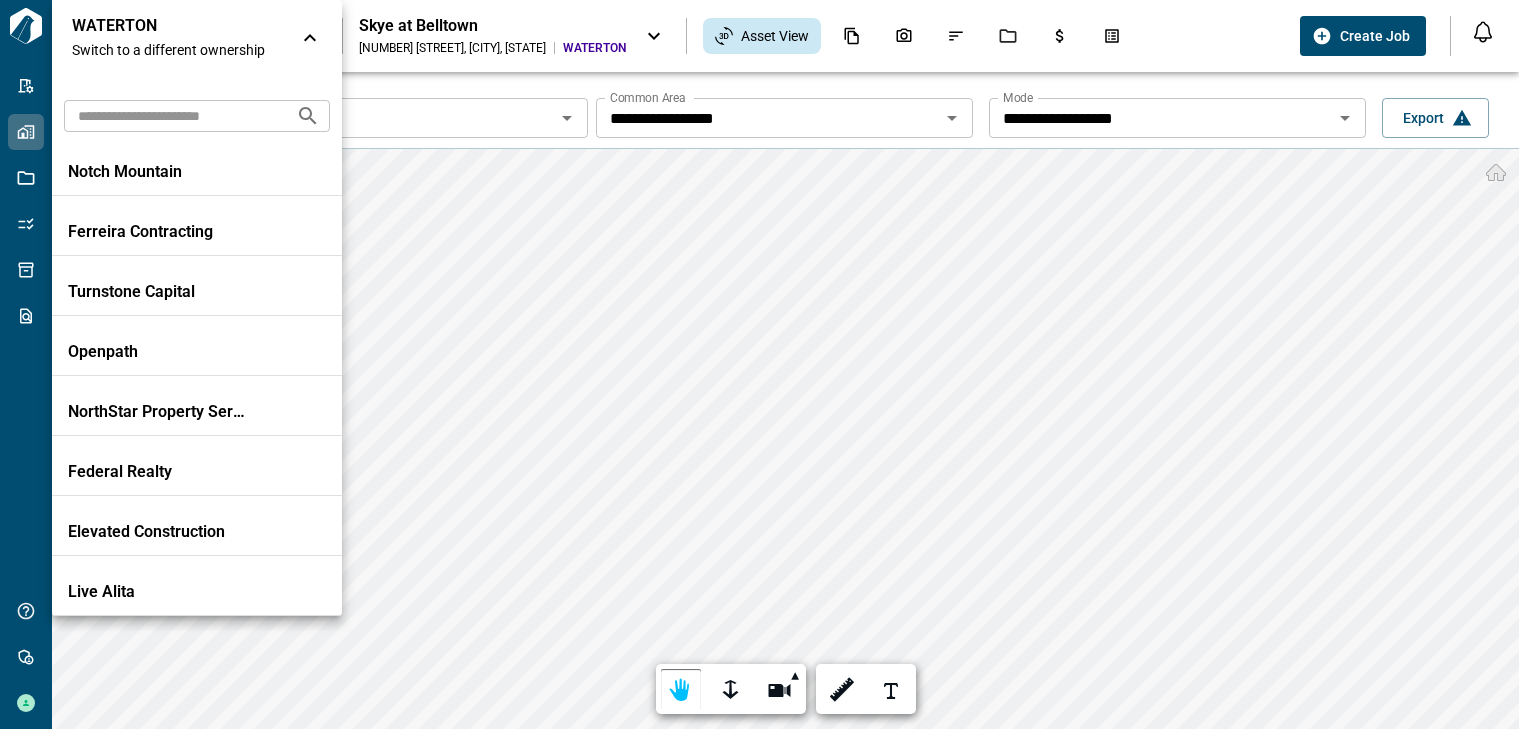 click at bounding box center [759, 364] 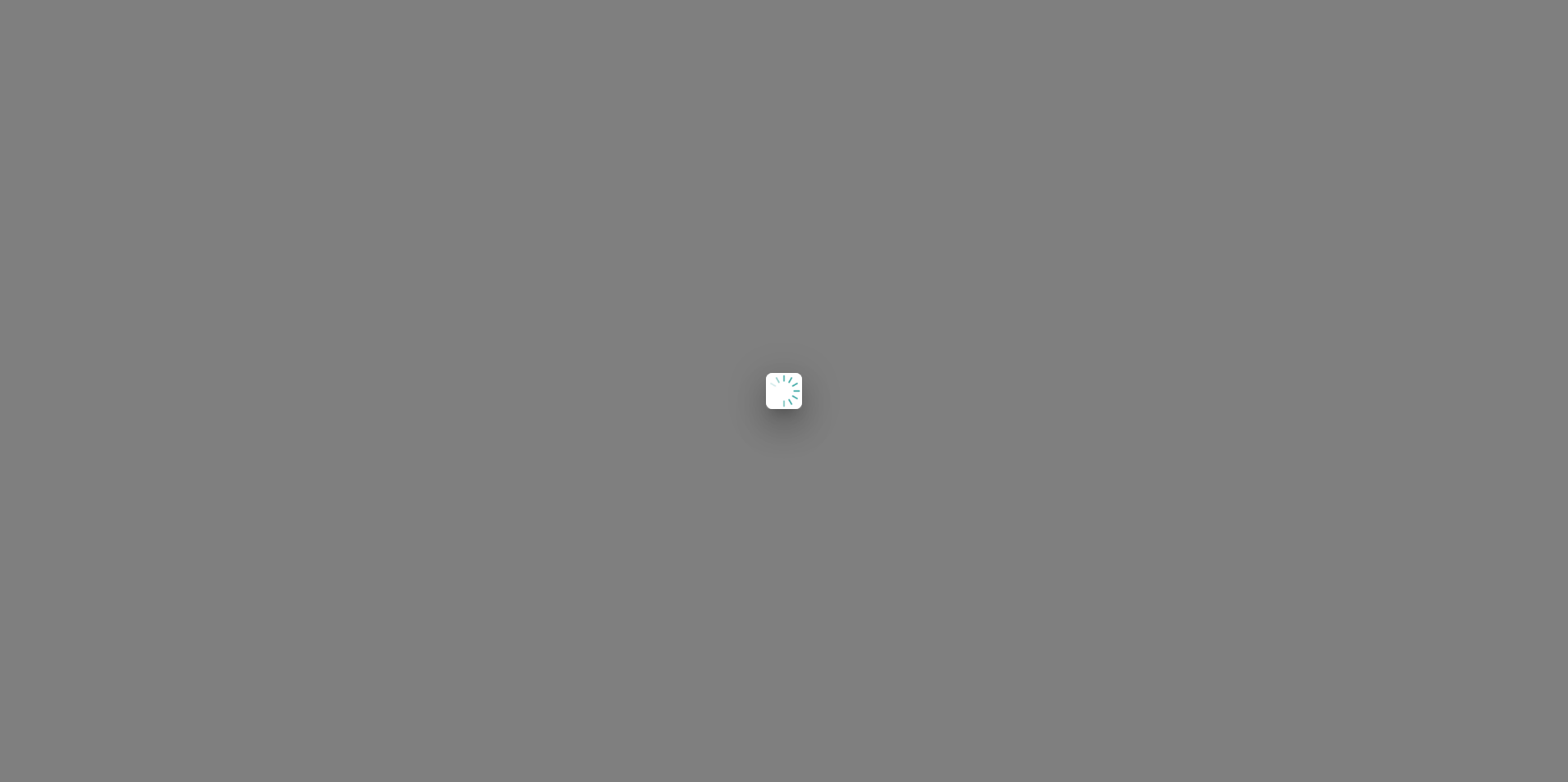 scroll, scrollTop: 0, scrollLeft: 0, axis: both 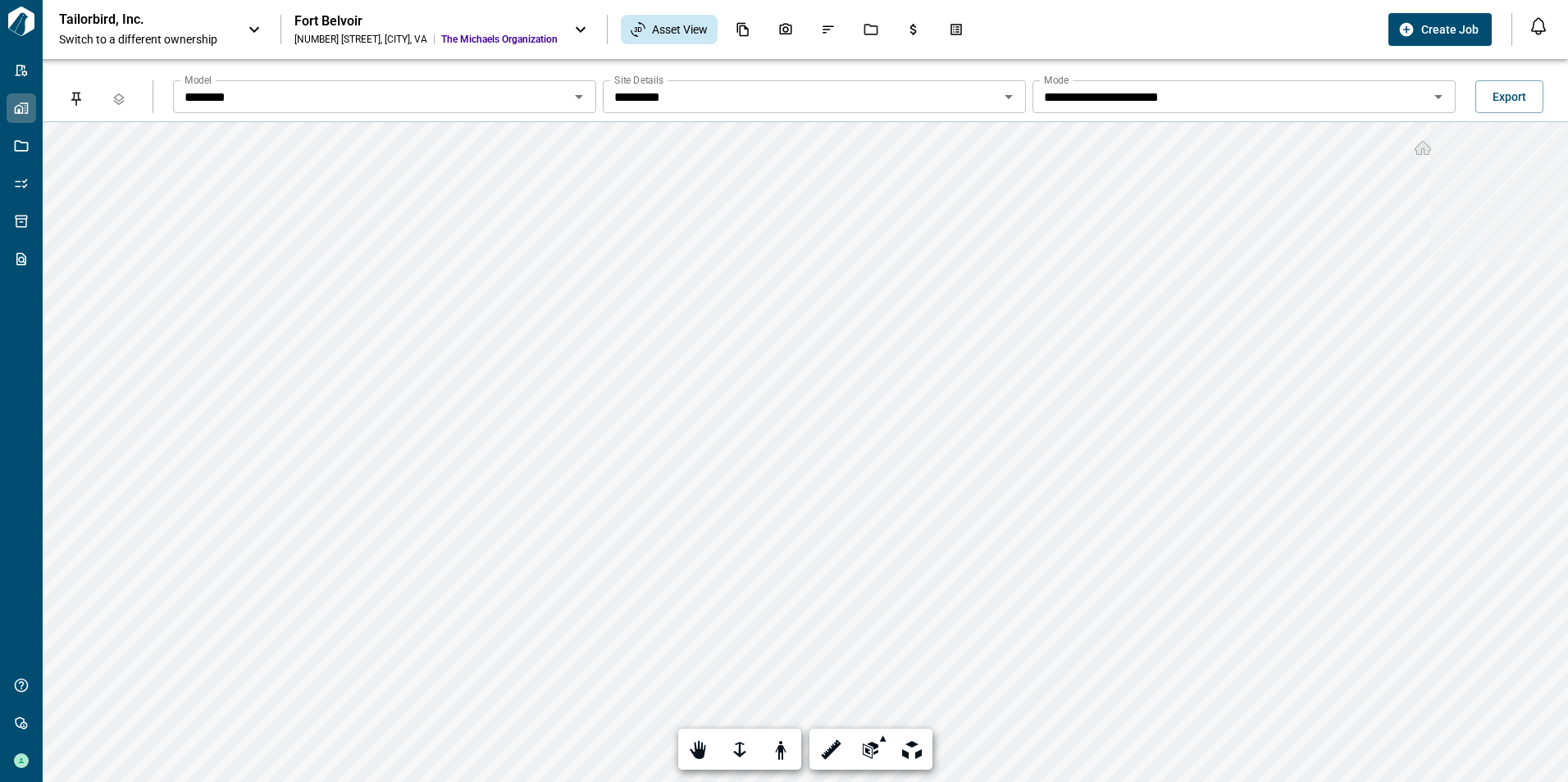 click on "*********" at bounding box center [371, 97] 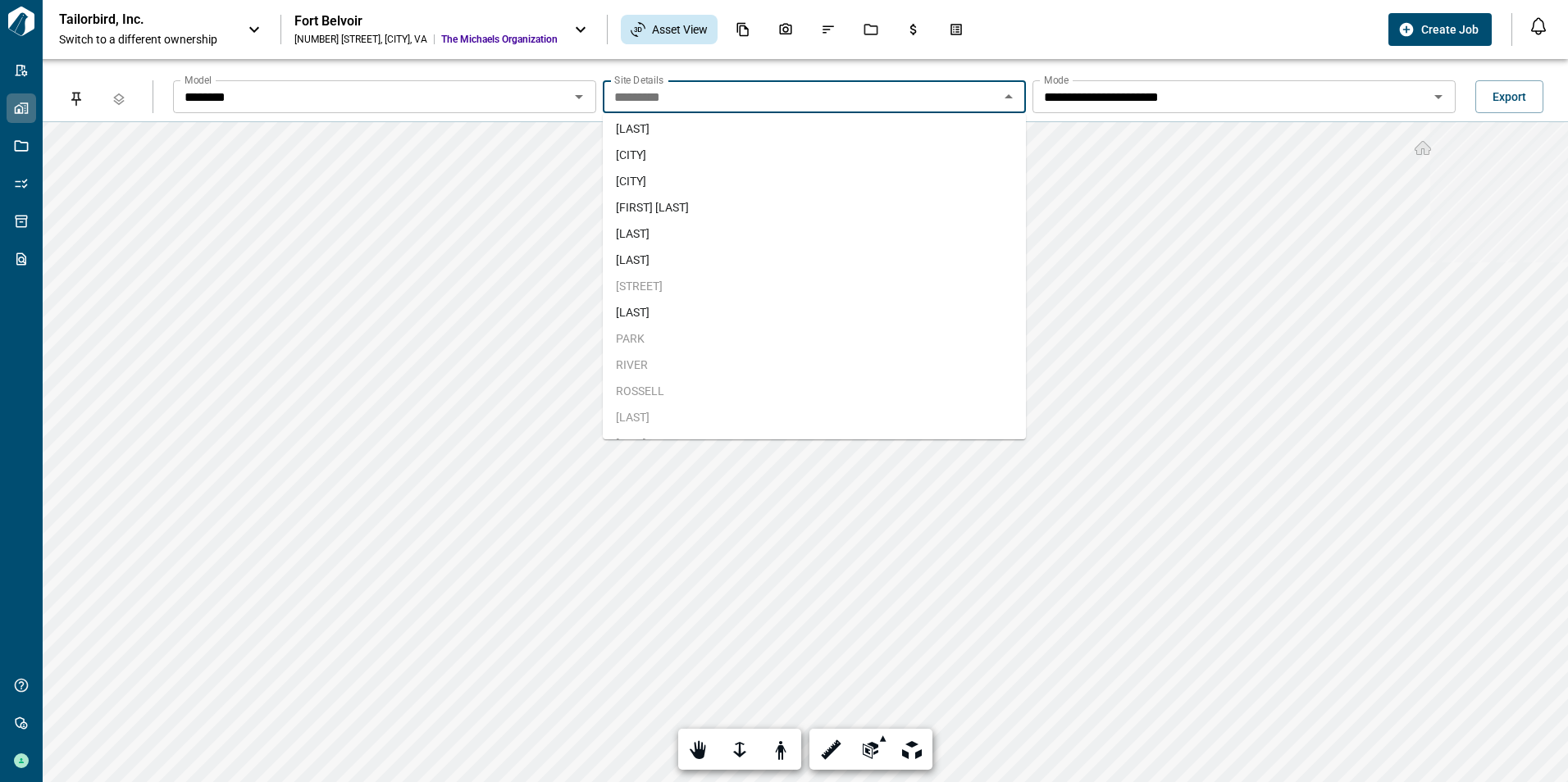 scroll, scrollTop: 80, scrollLeft: 0, axis: vertical 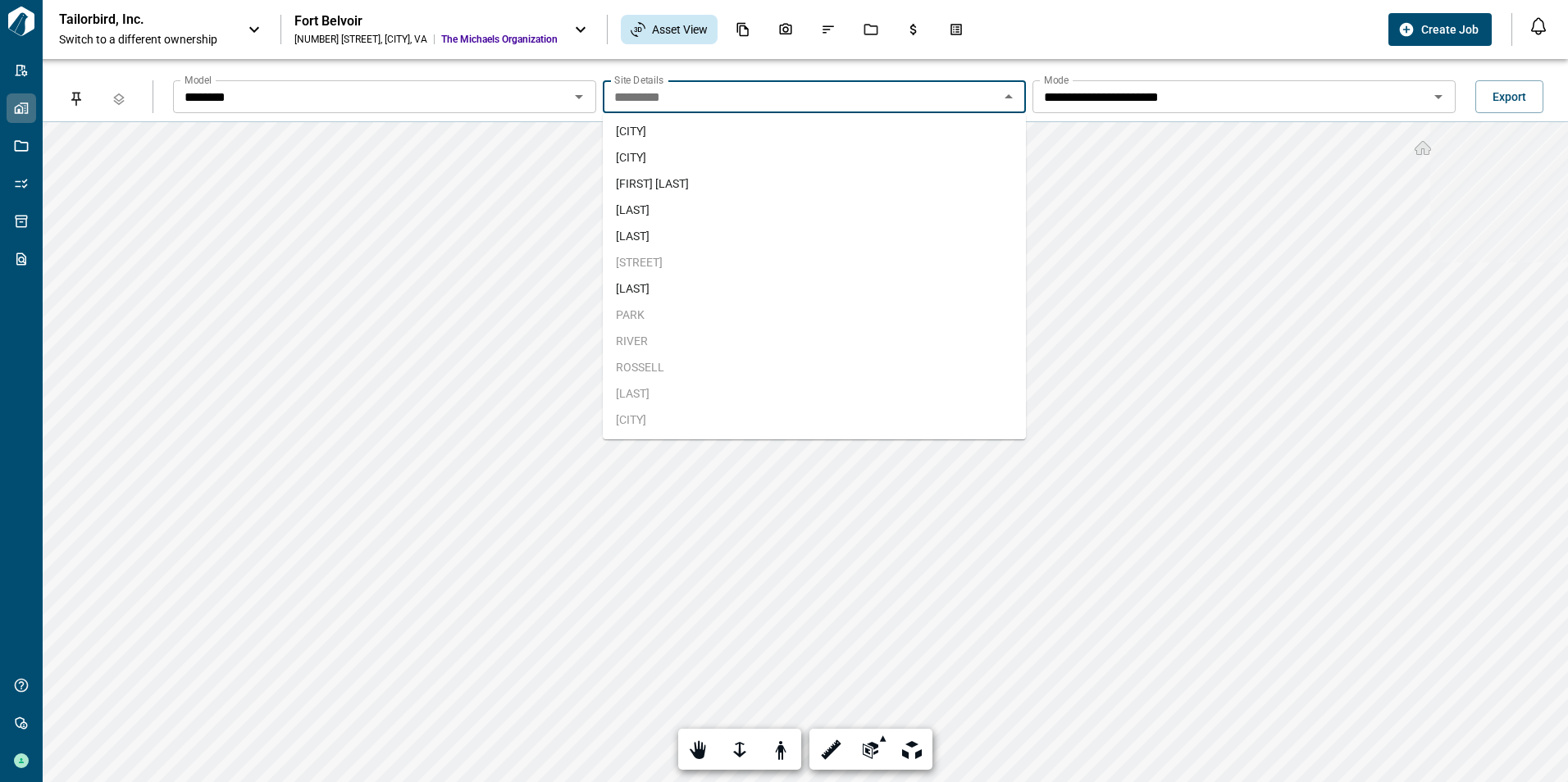 click on "**********" at bounding box center (1244, 97) 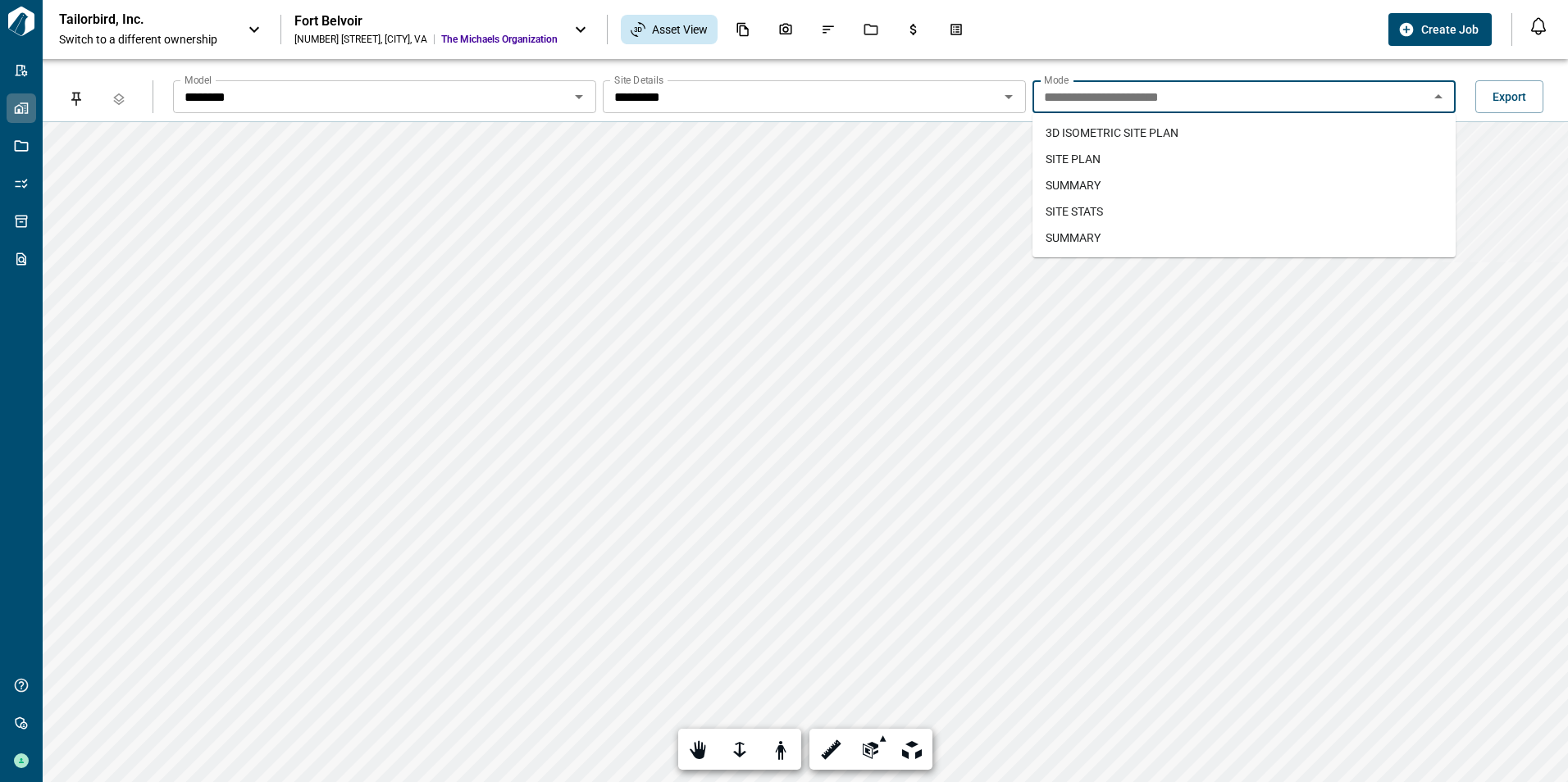 click on "******** Model" at bounding box center [385, 97] 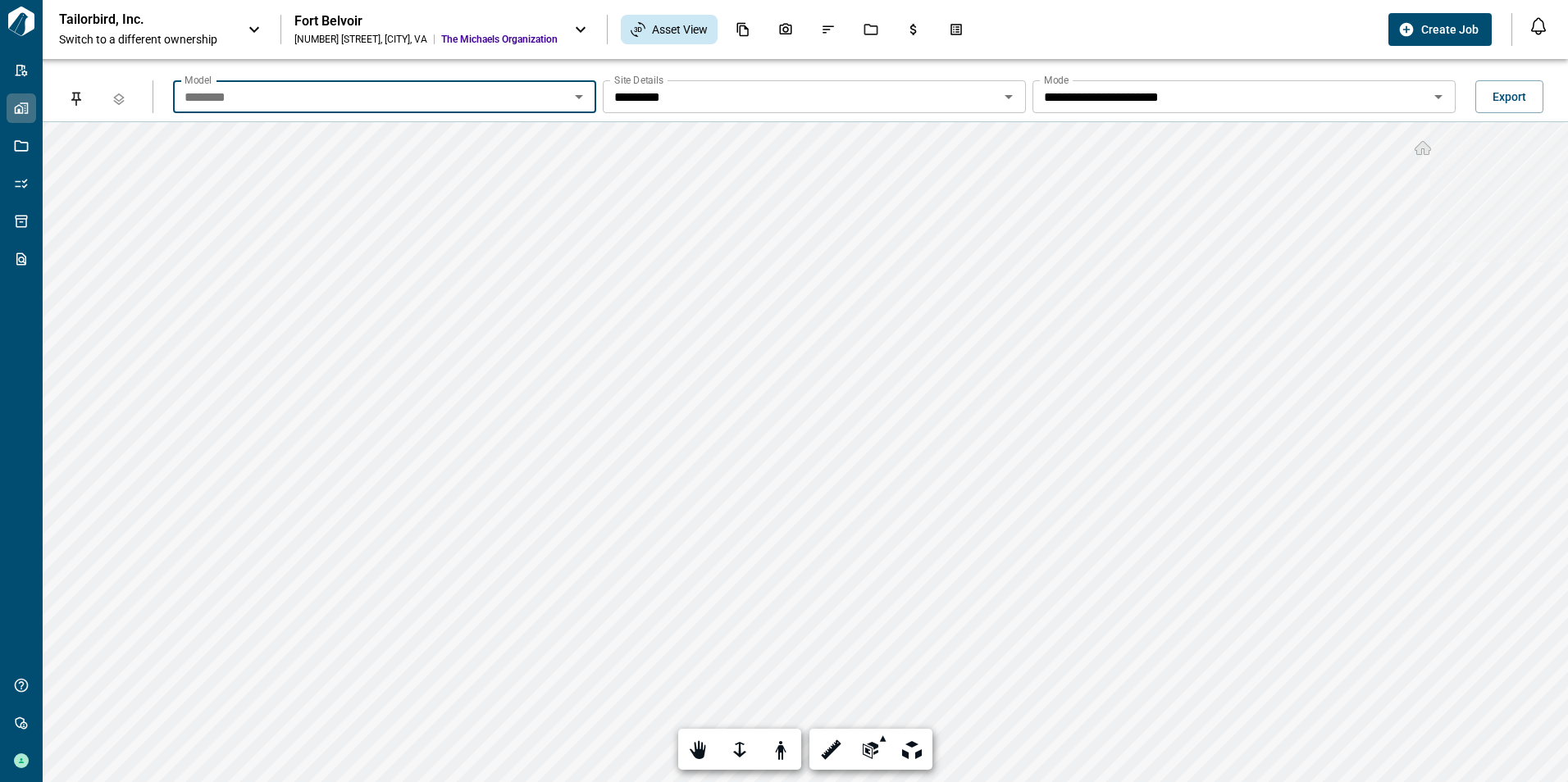 click on "********* Site Details" at bounding box center [814, 97] 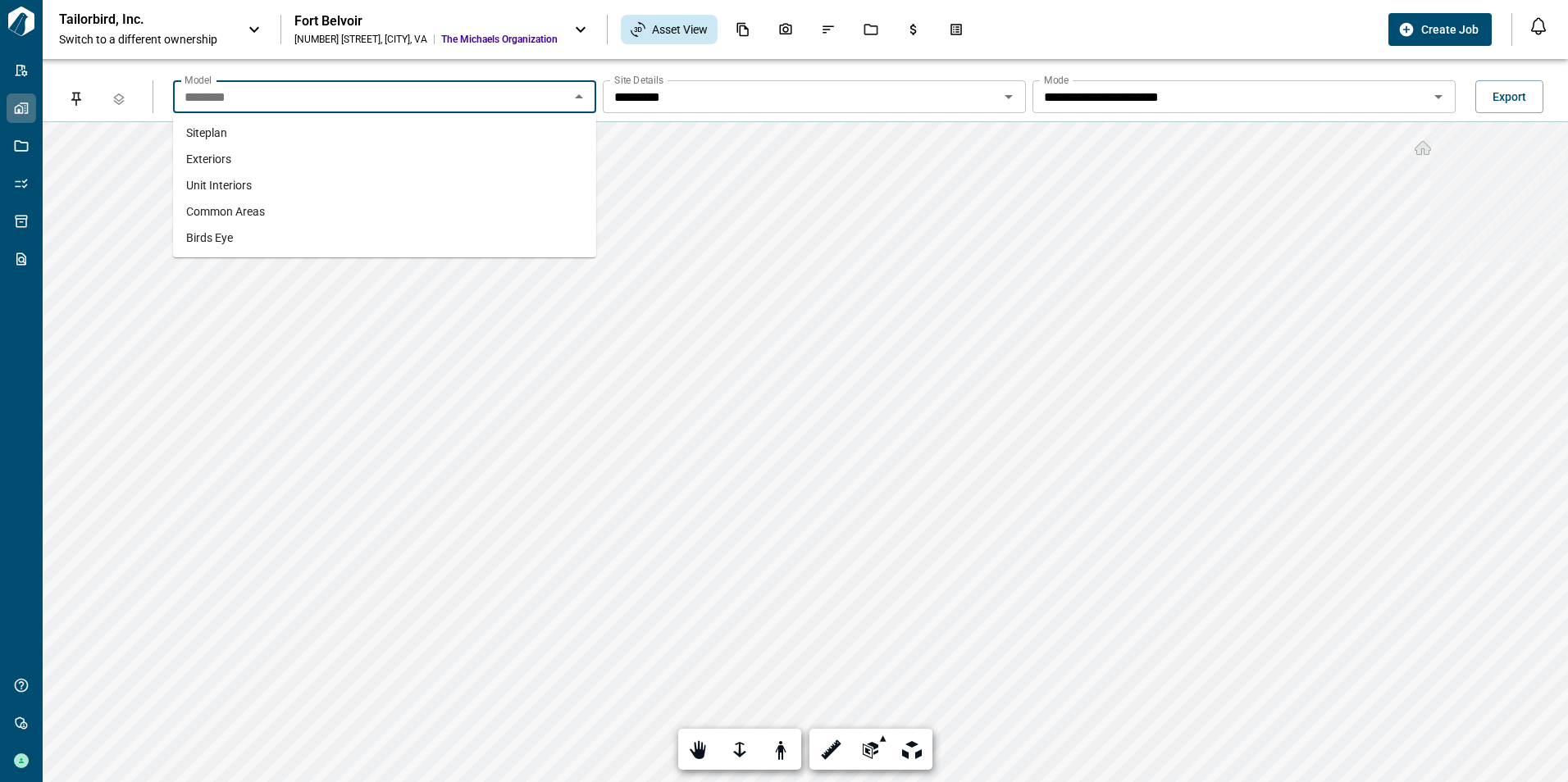 click on "********" at bounding box center [371, 97] 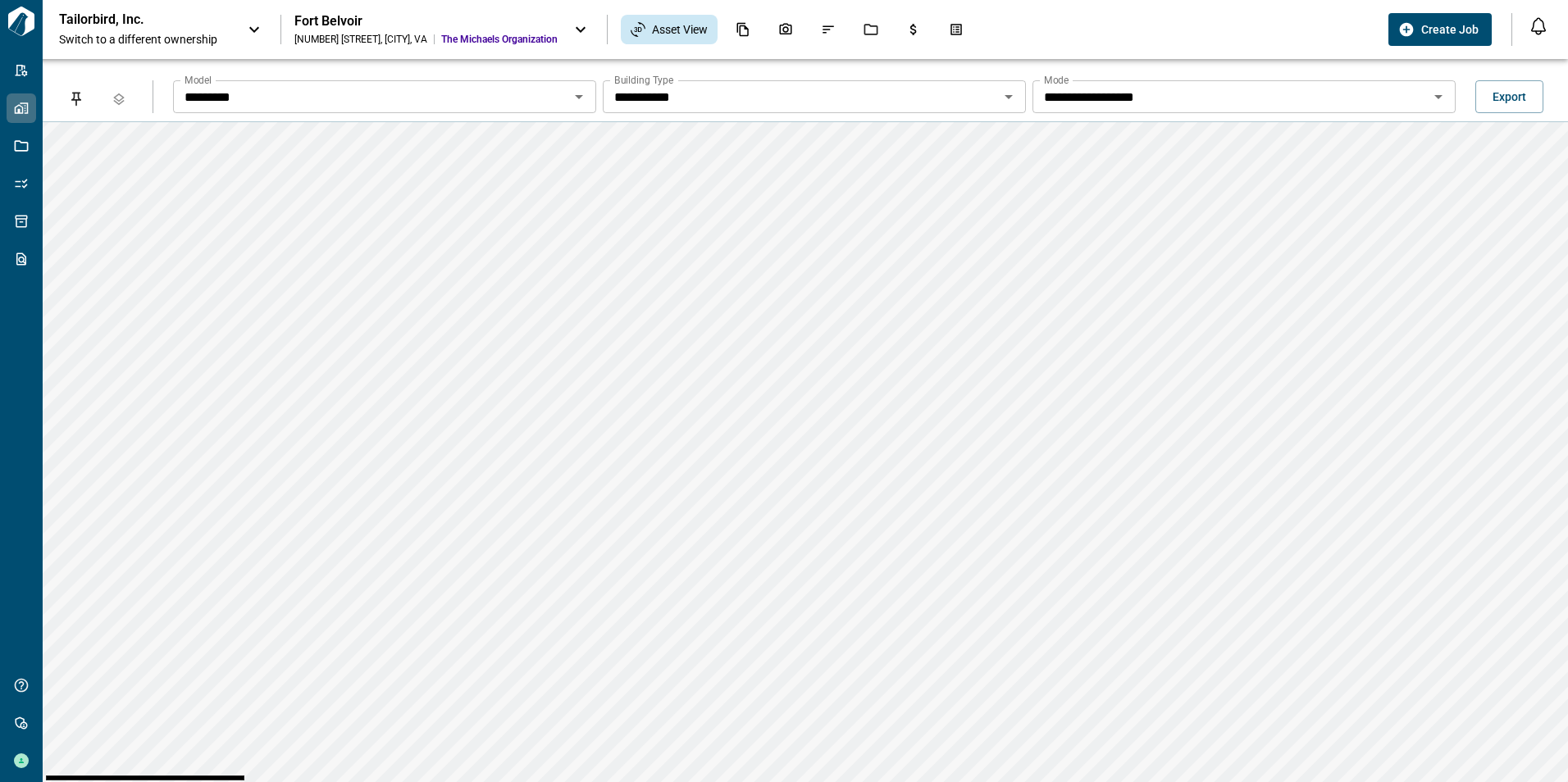 click on "**********" at bounding box center [371, 97] 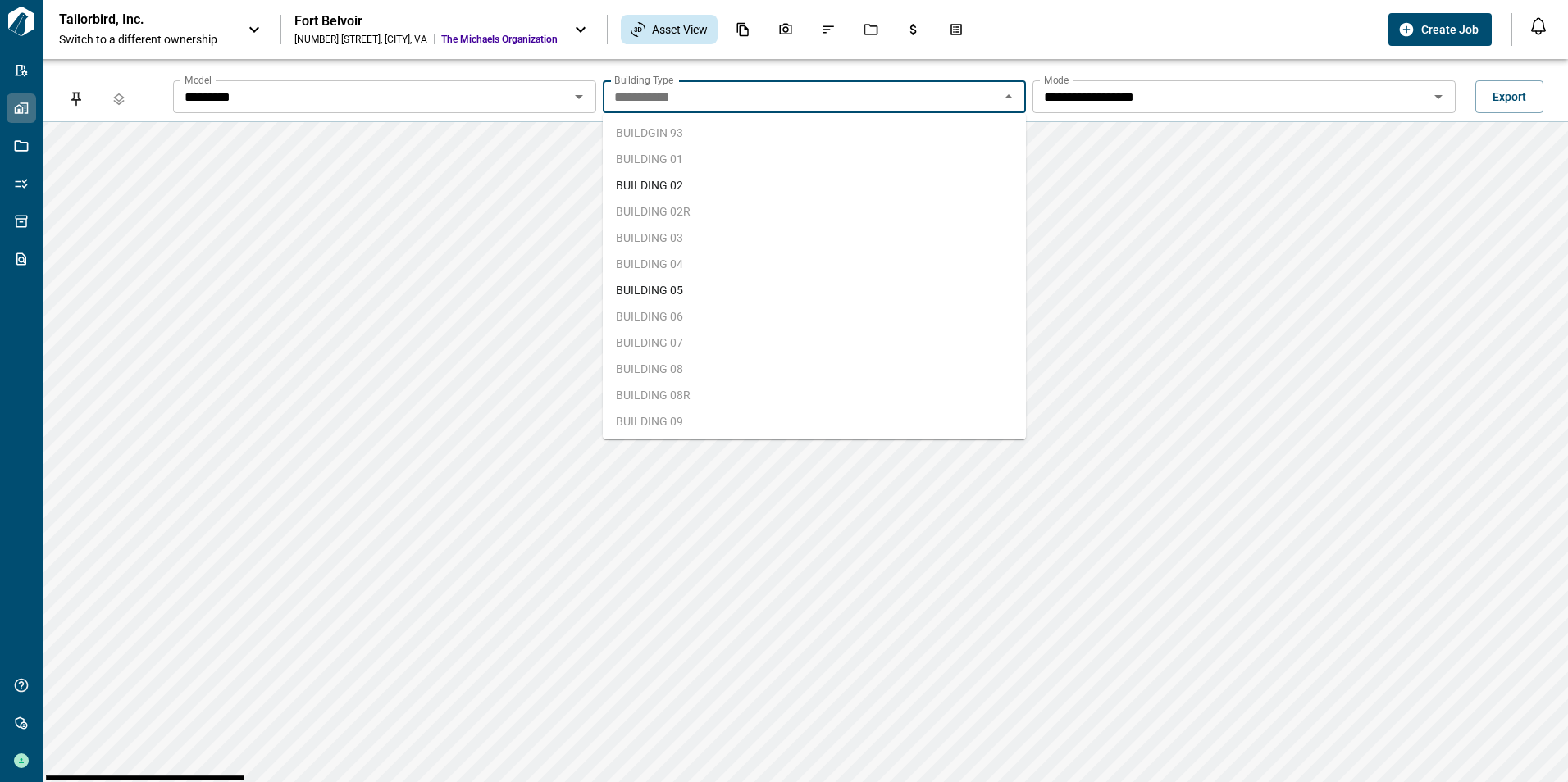 click on "**********" at bounding box center [800, 97] 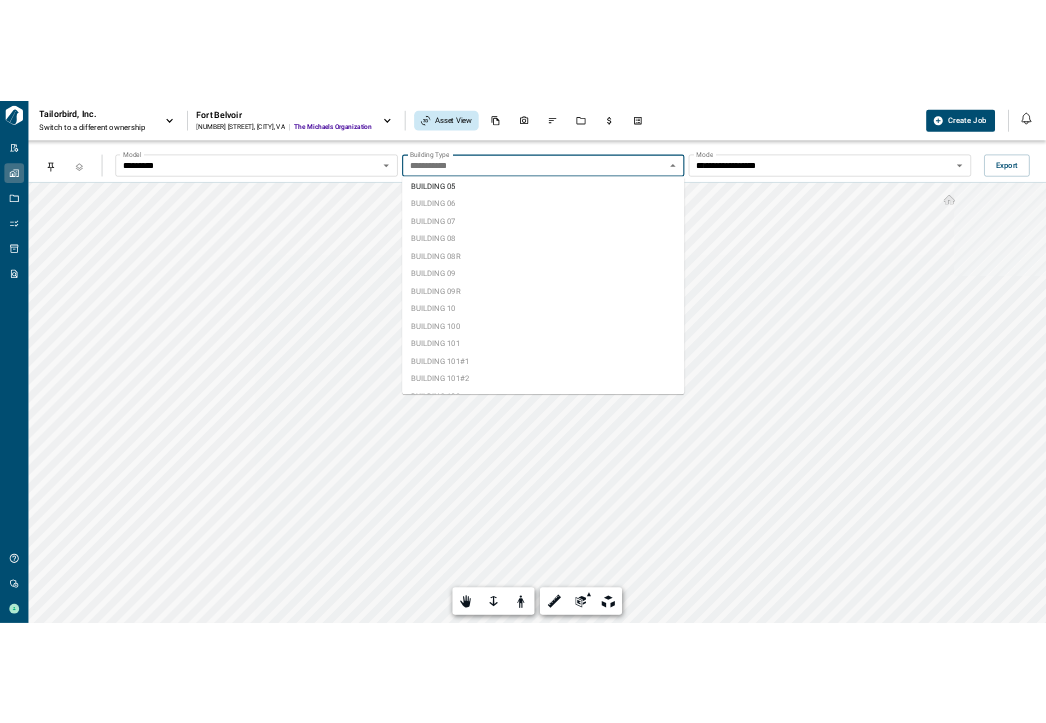 scroll, scrollTop: 0, scrollLeft: 0, axis: both 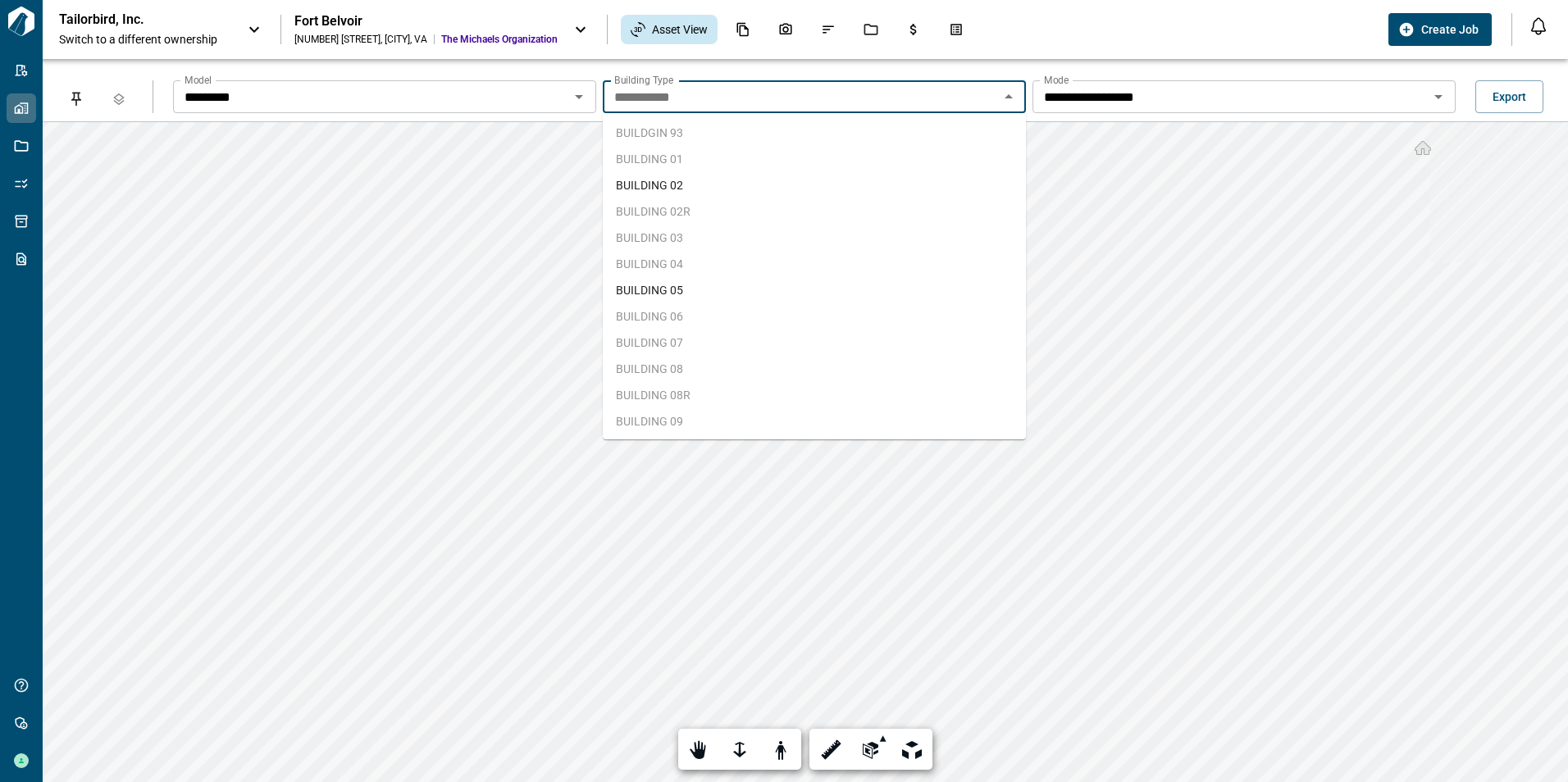 click on "BUILDING 01" at bounding box center (650, 159) 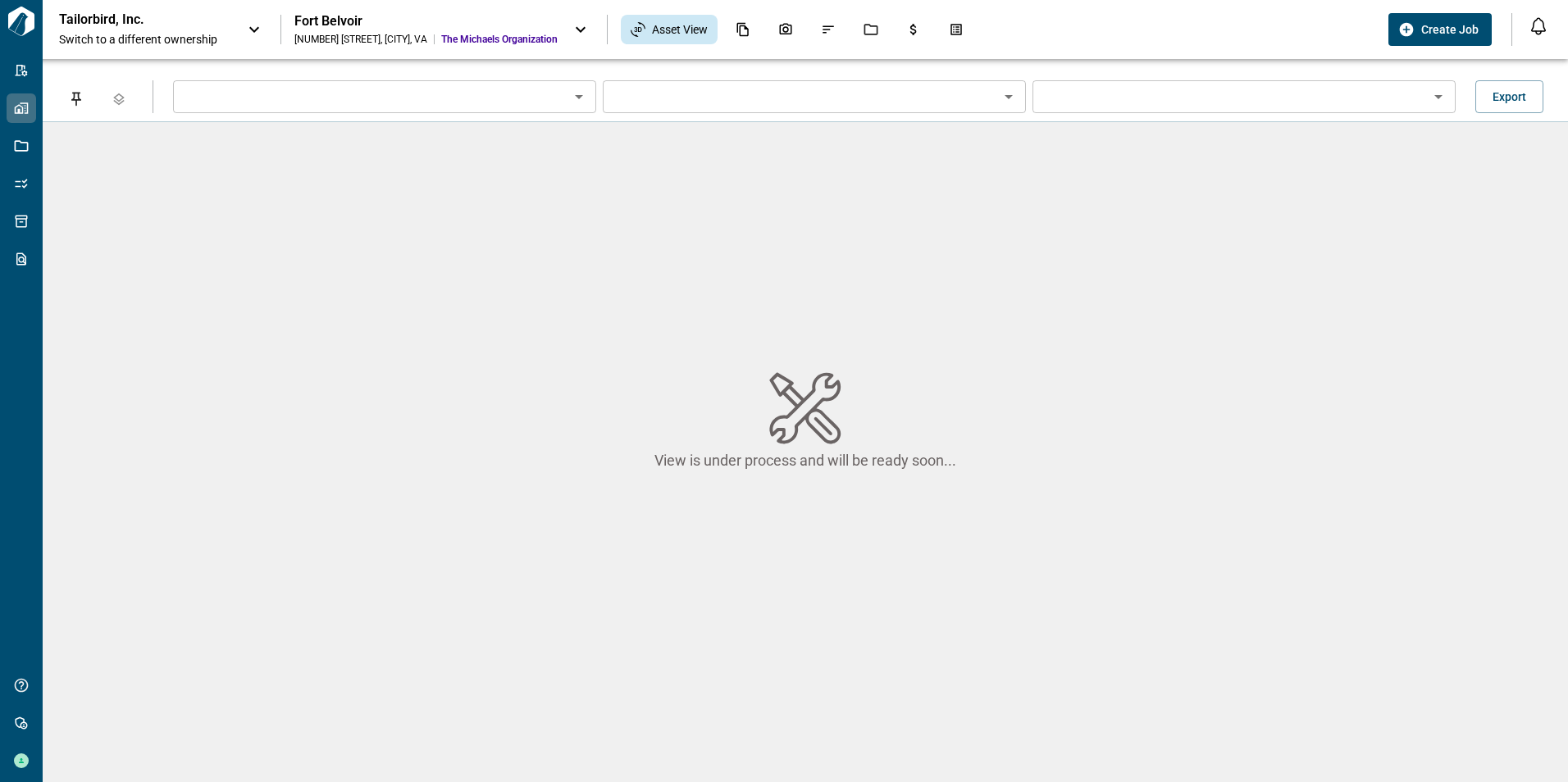 type on "*********" 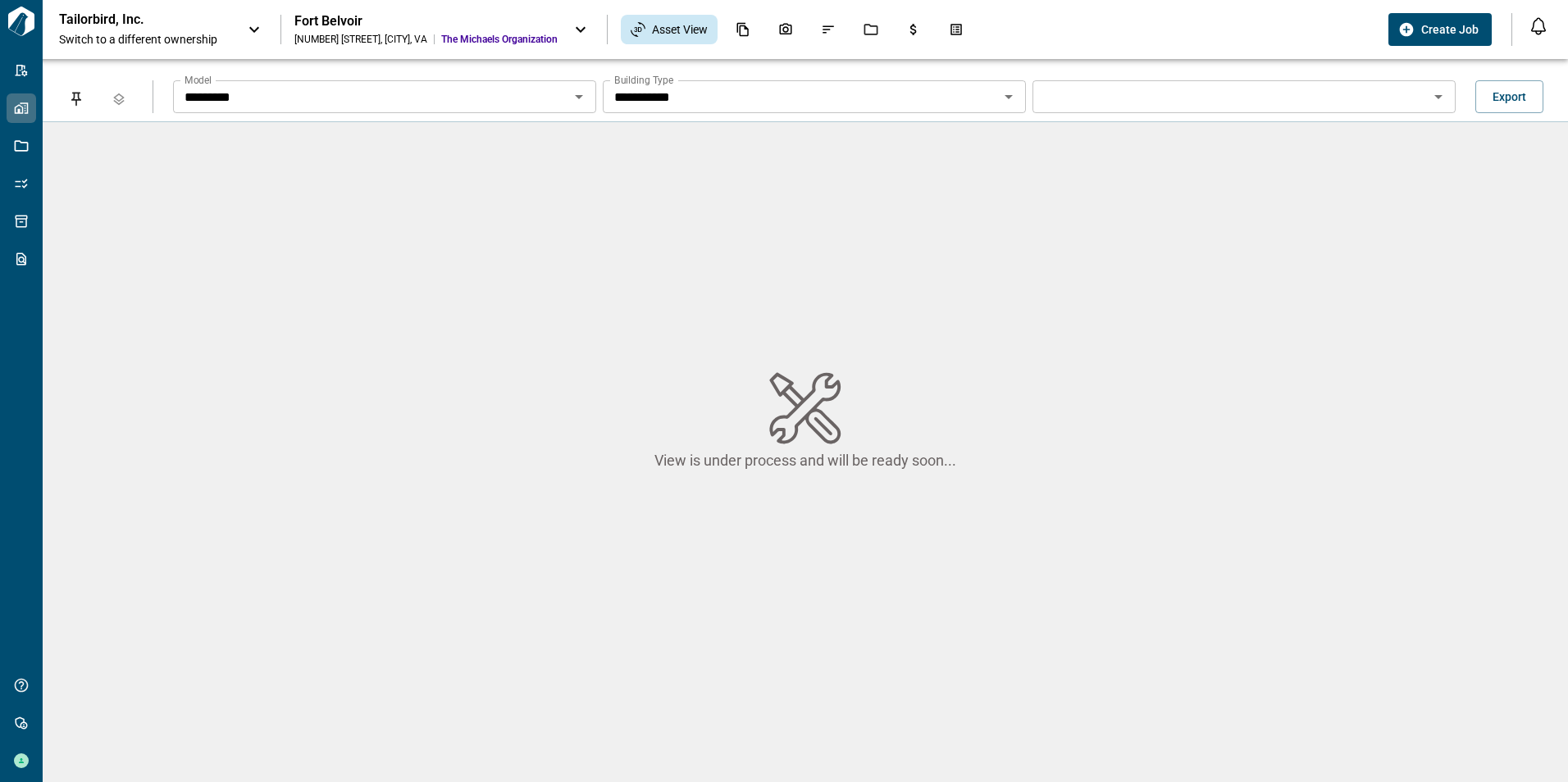 click on "*********" at bounding box center (371, 97) 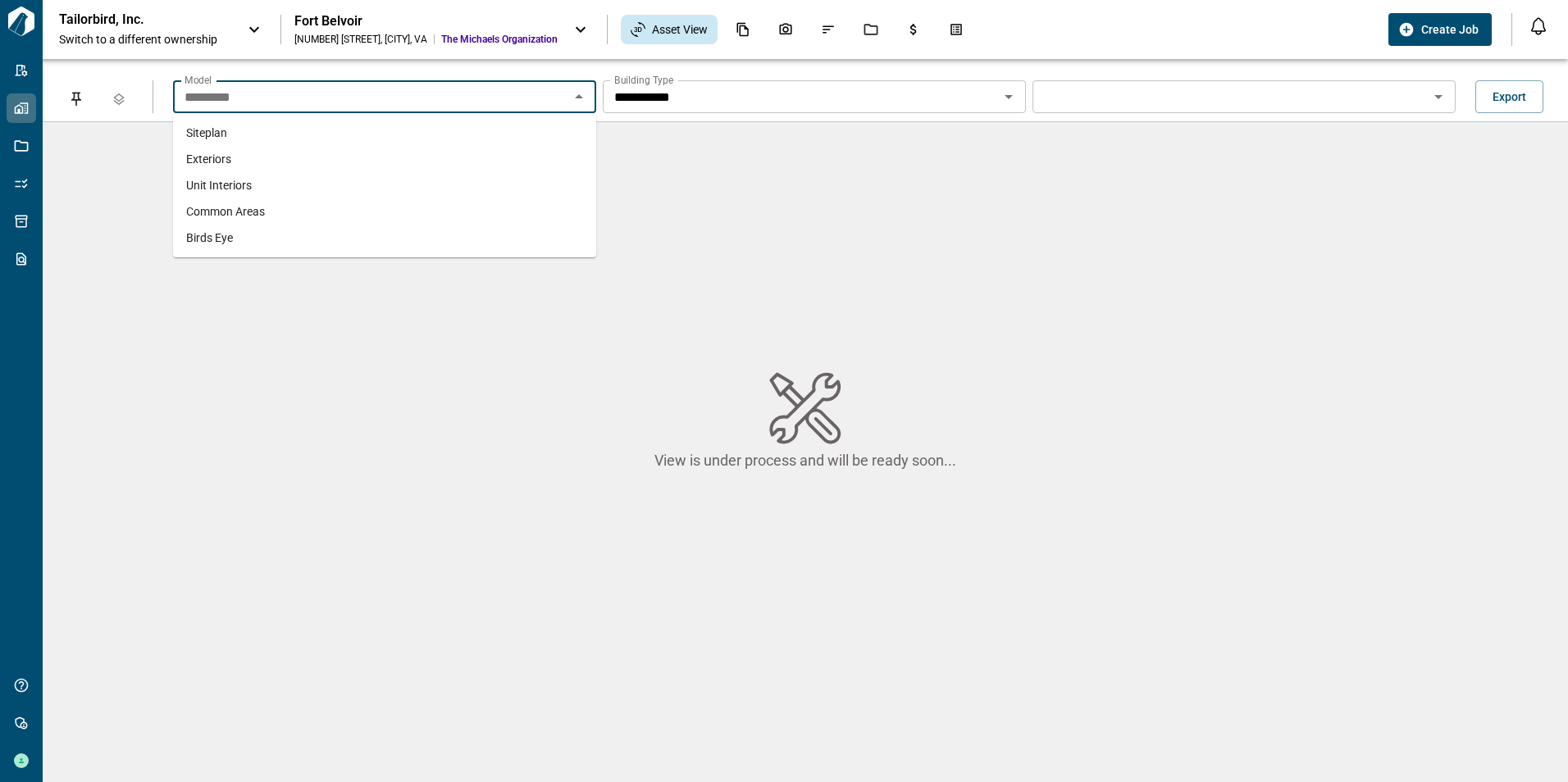 click on "*********" at bounding box center (371, 97) 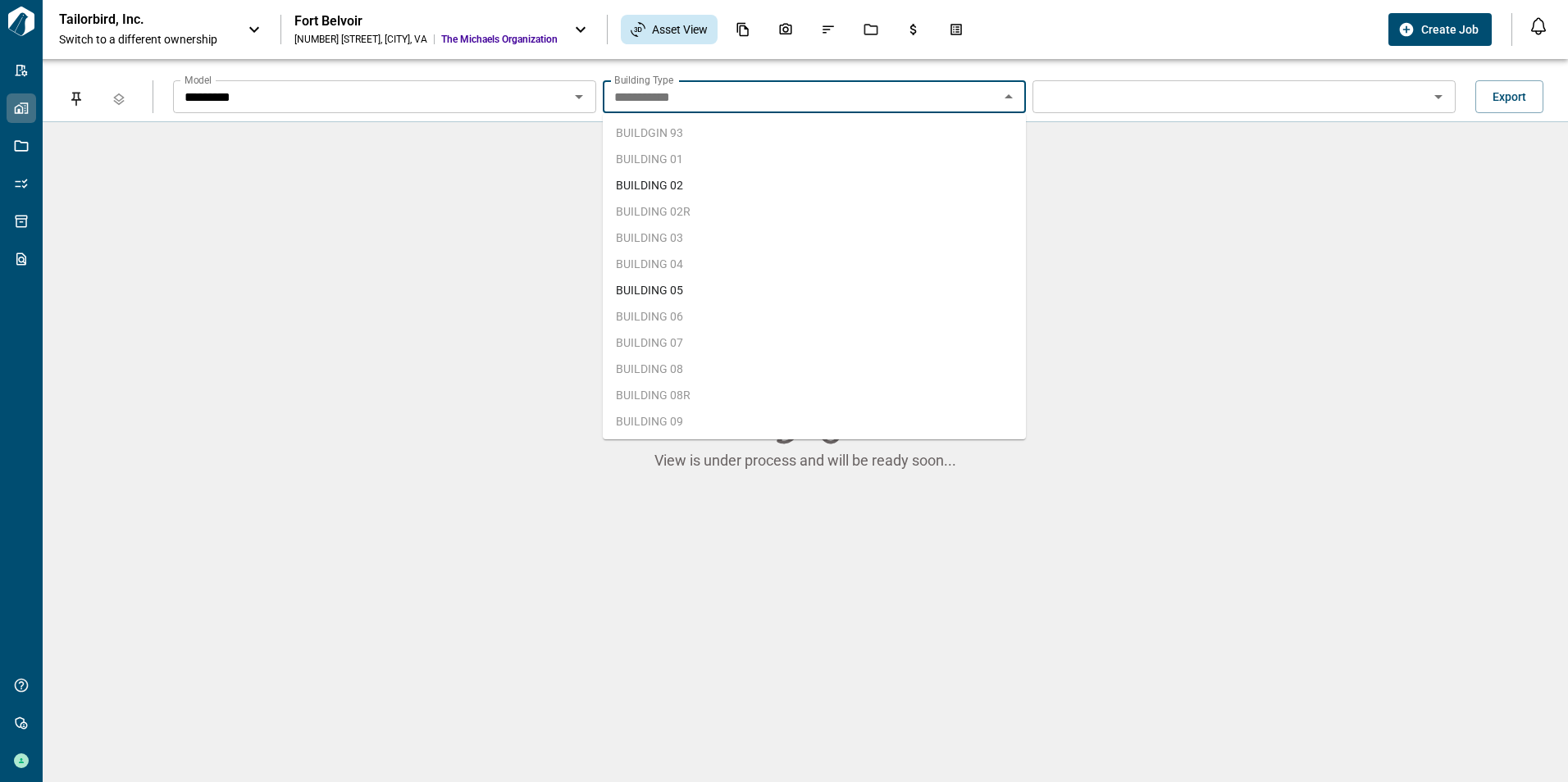 click on "**********" at bounding box center [800, 97] 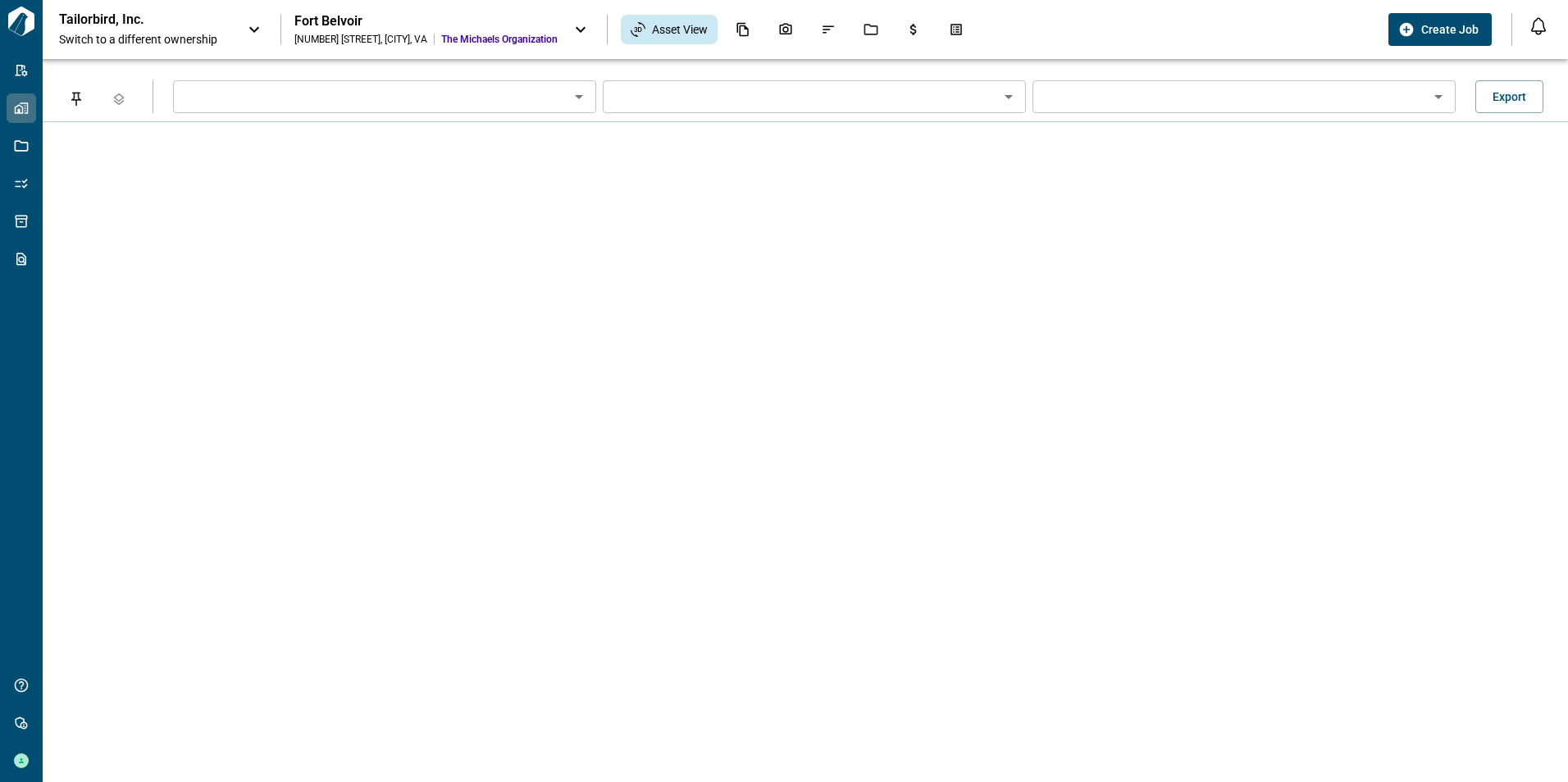 type on "*********" 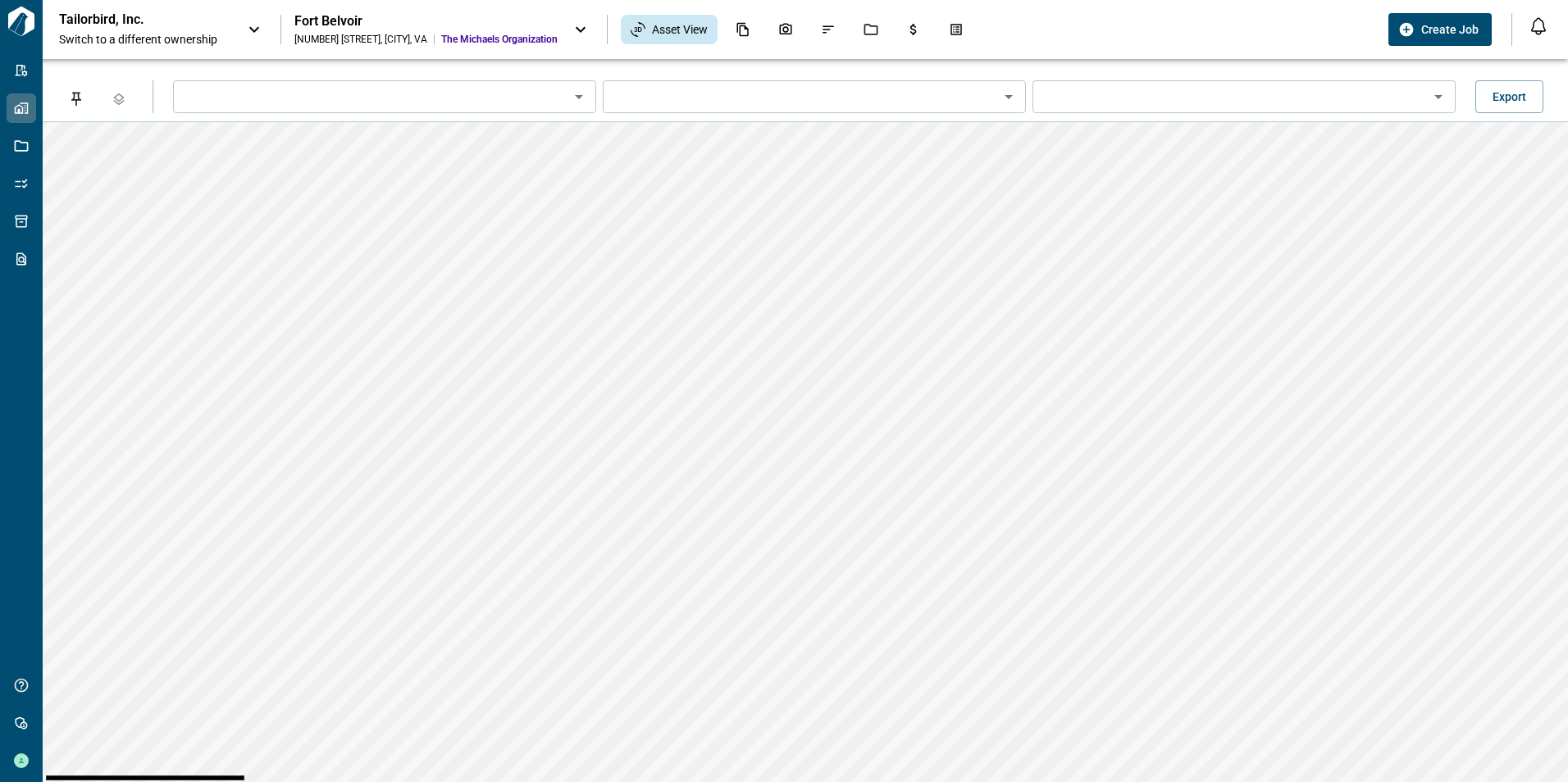 type on "*********" 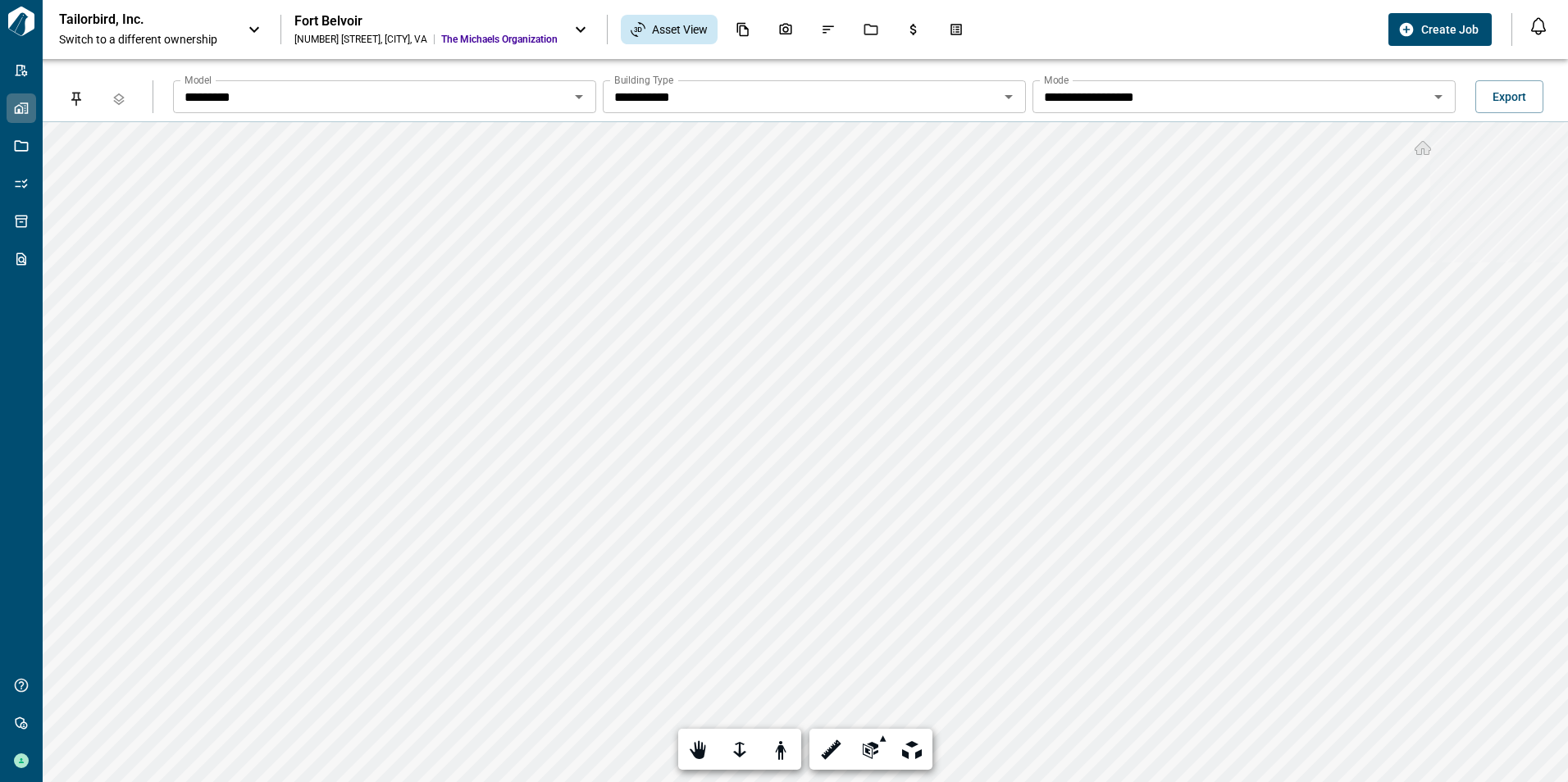 click on "*********" at bounding box center [371, 97] 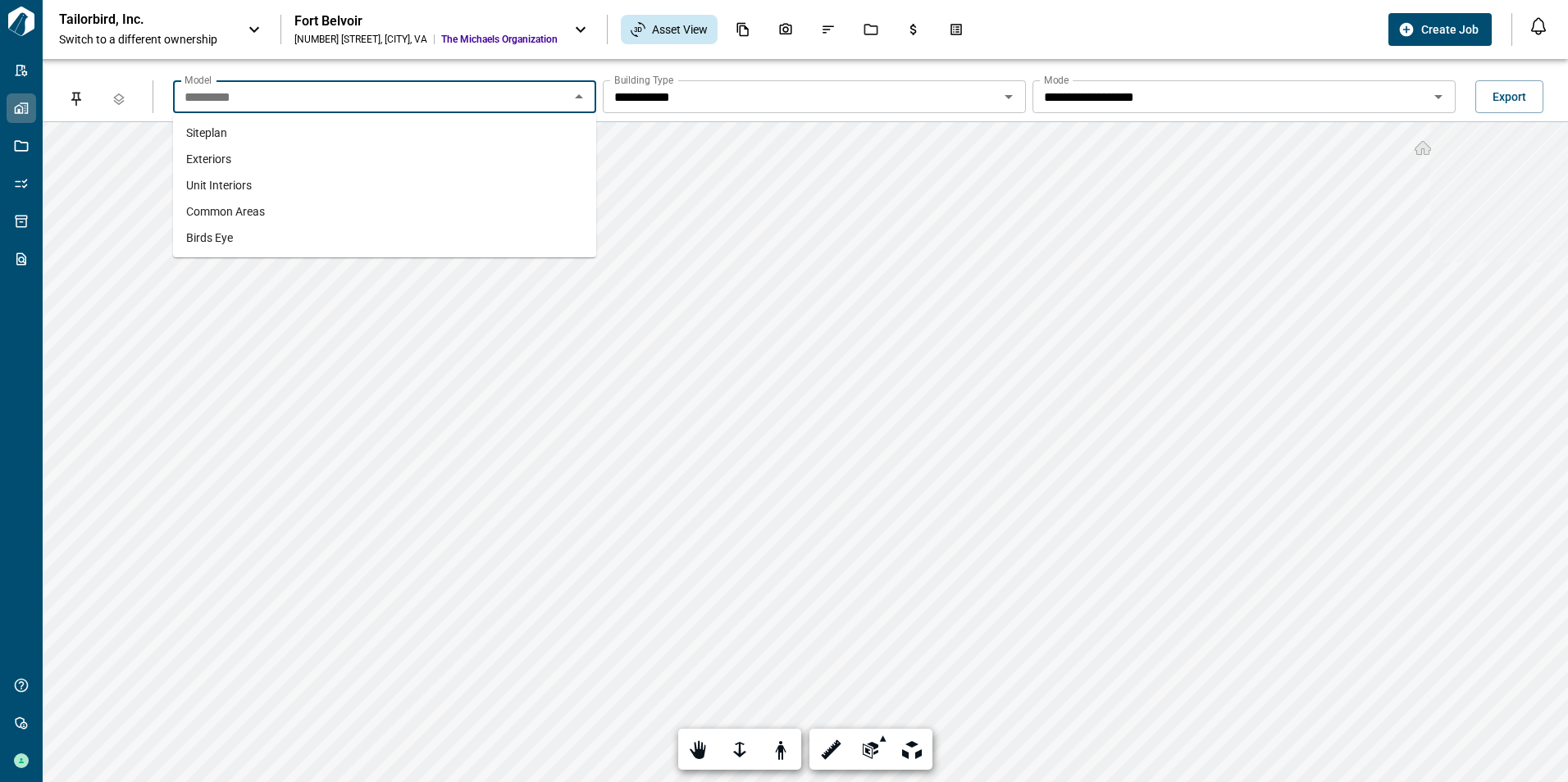 click on "Siteplan" at bounding box center (207, 133) 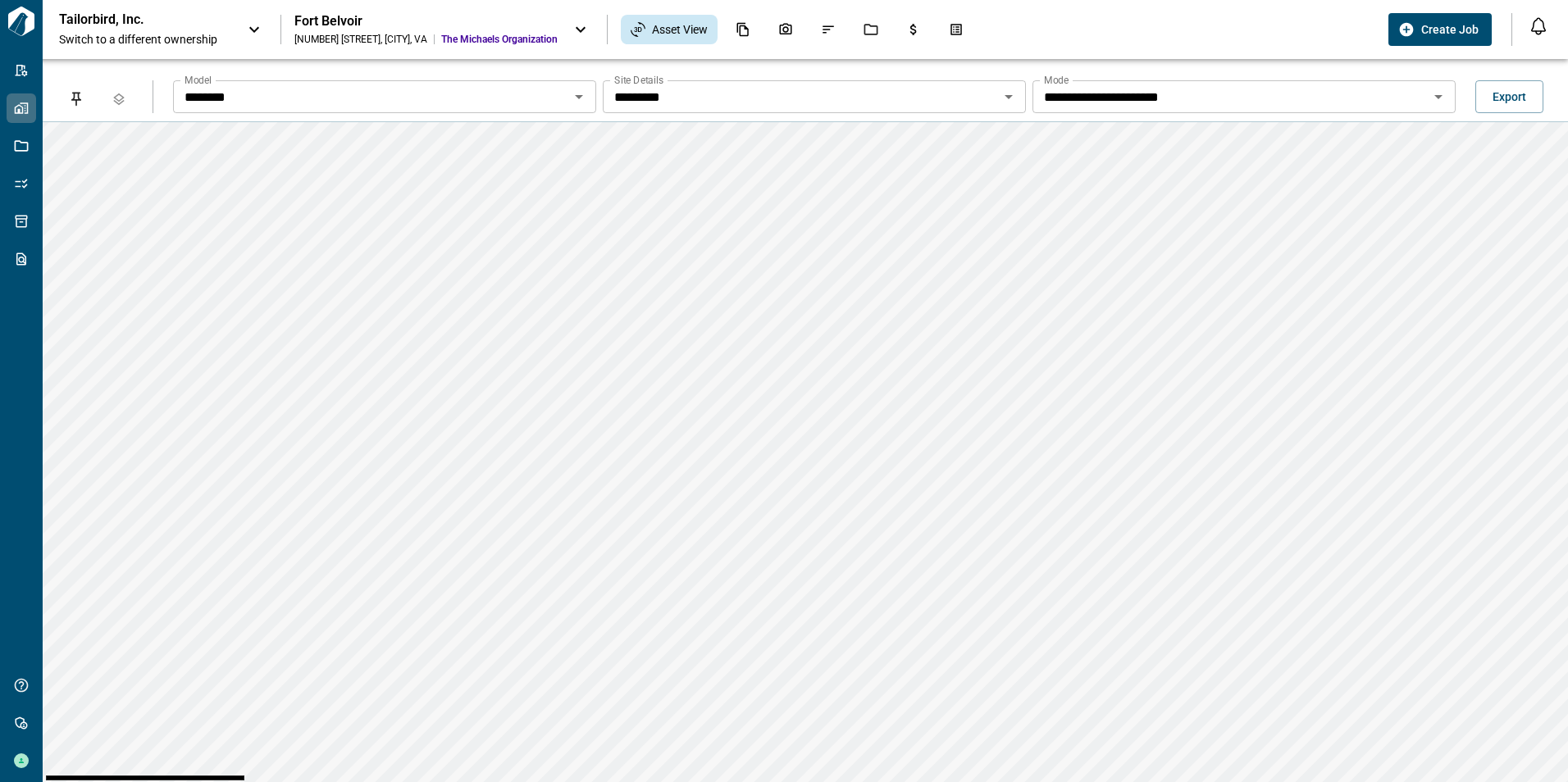 click on "*********" at bounding box center [371, 97] 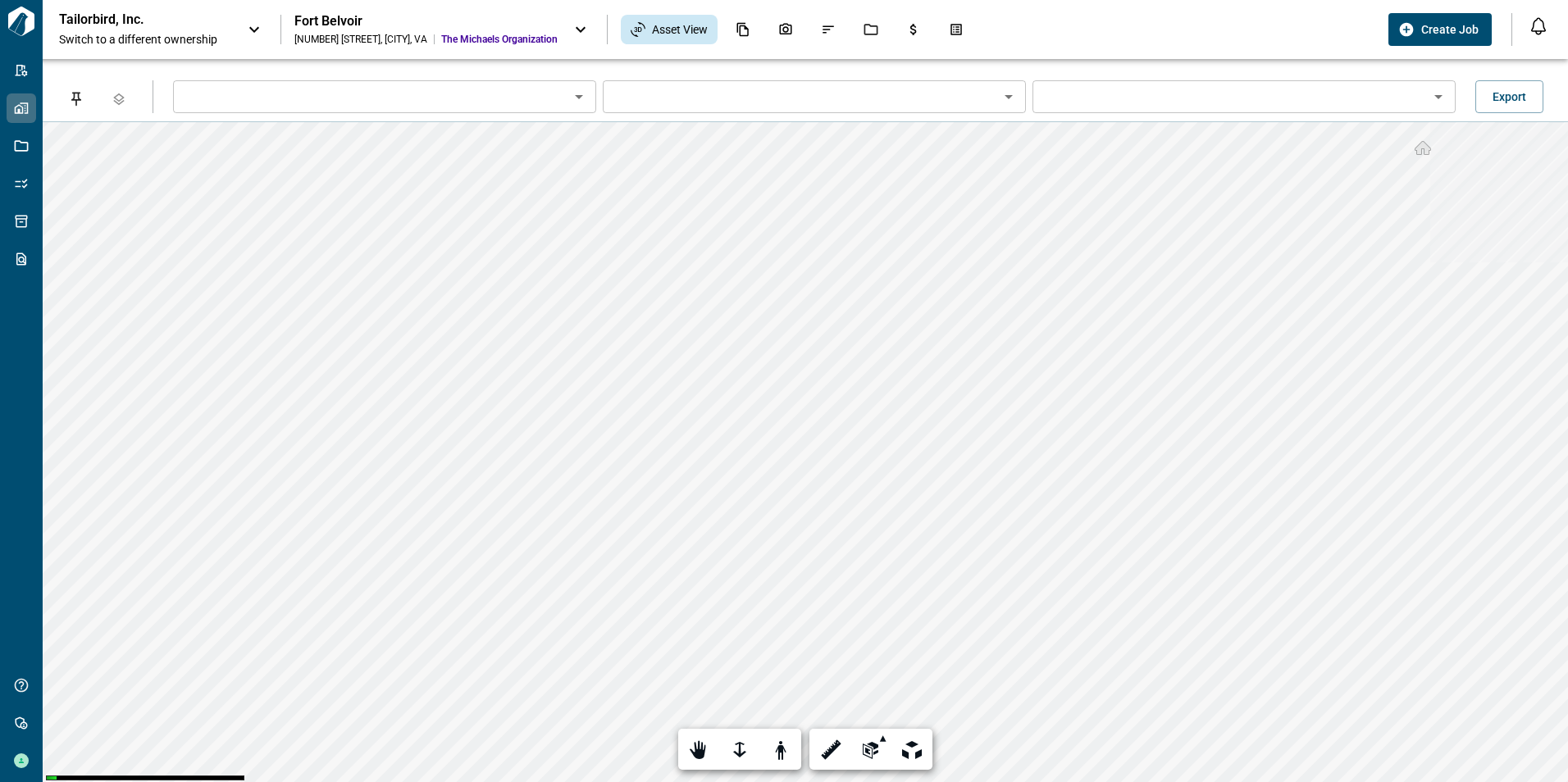 type on "********" 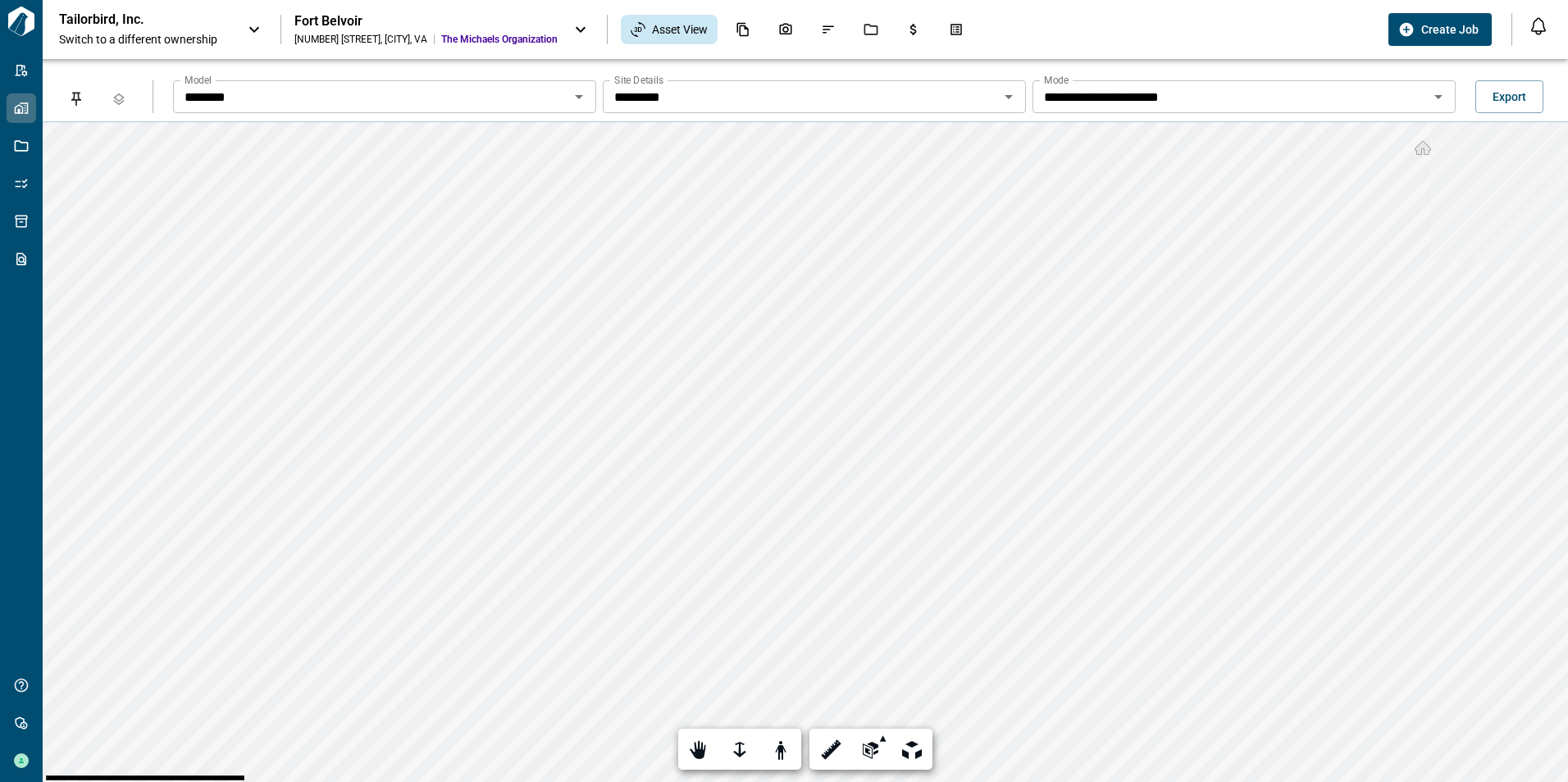 click on "**********" at bounding box center [1244, 97] 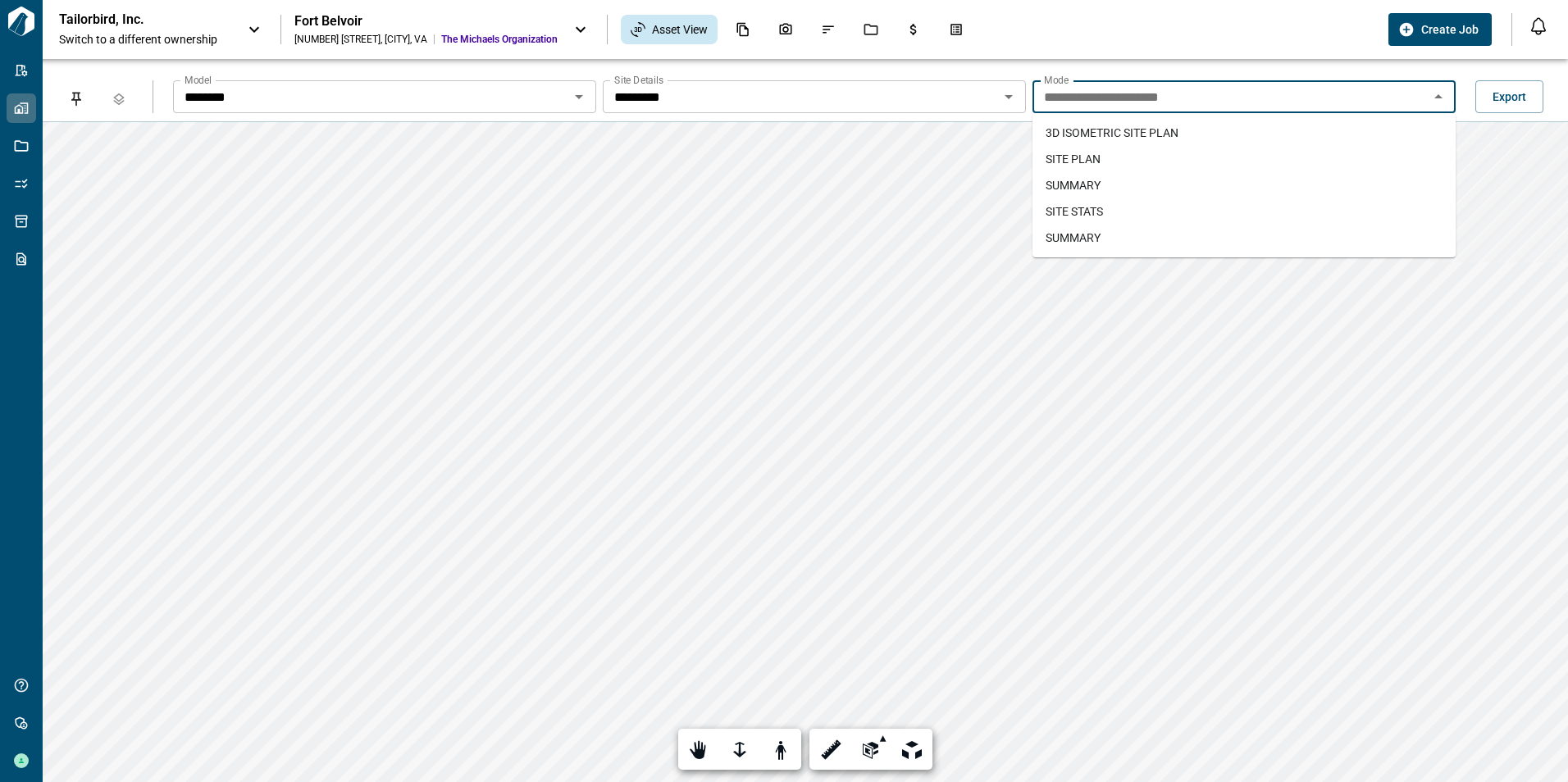 click on "SITE PLAN" at bounding box center (1073, 159) 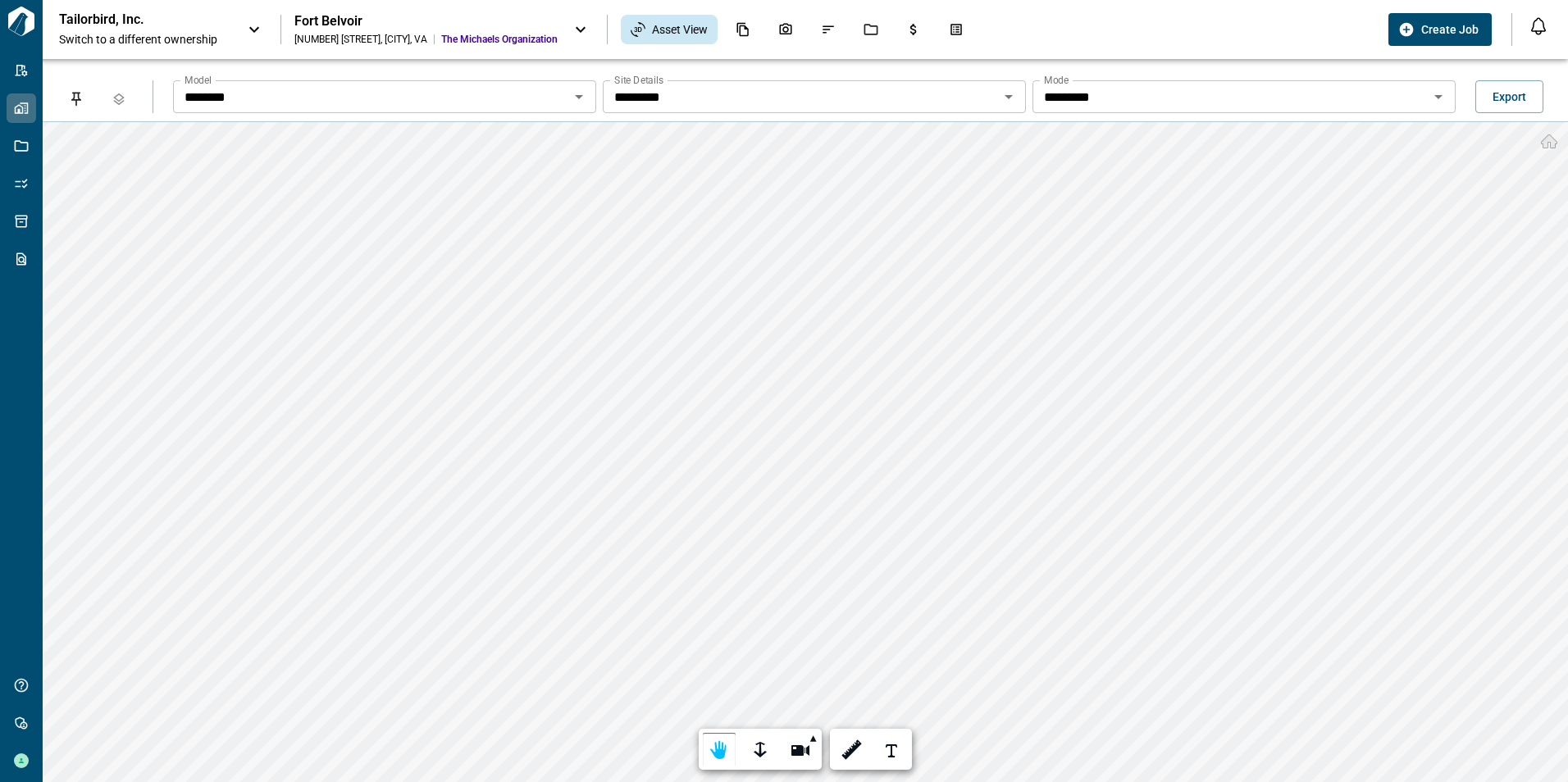 click on "********" at bounding box center (371, 97) 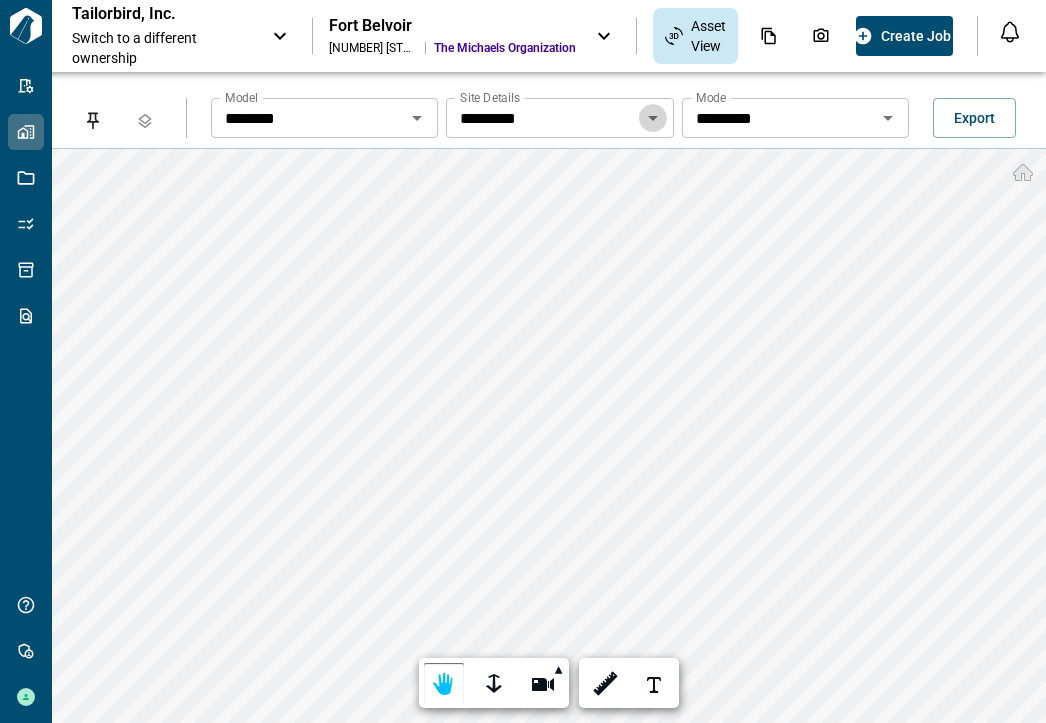 click 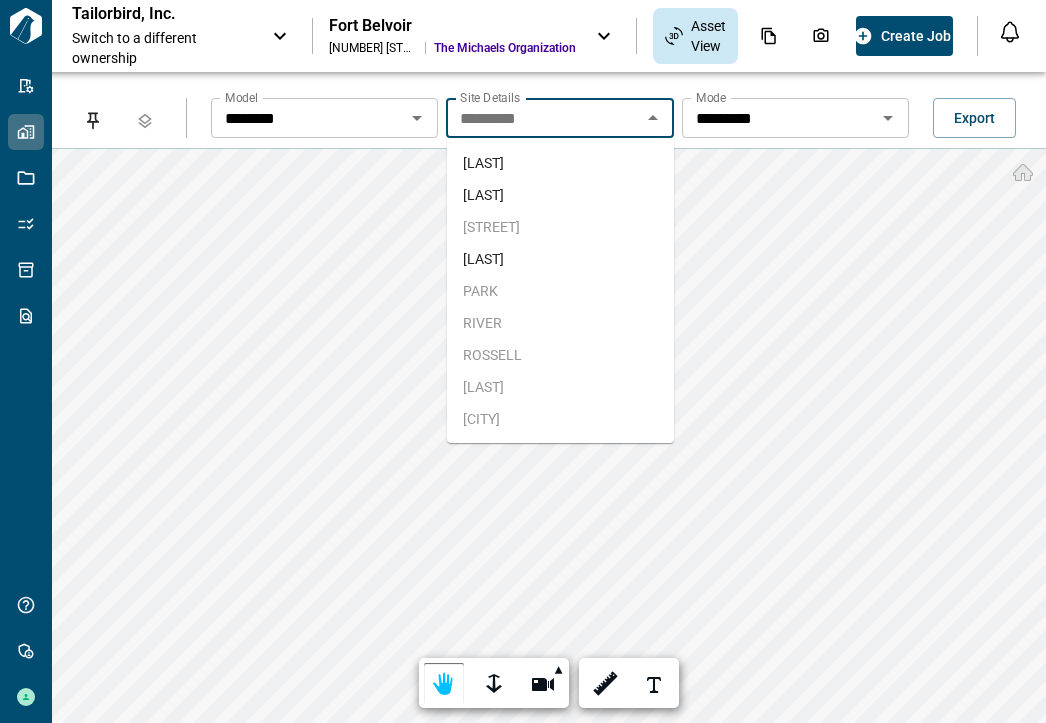 scroll, scrollTop: 0, scrollLeft: 0, axis: both 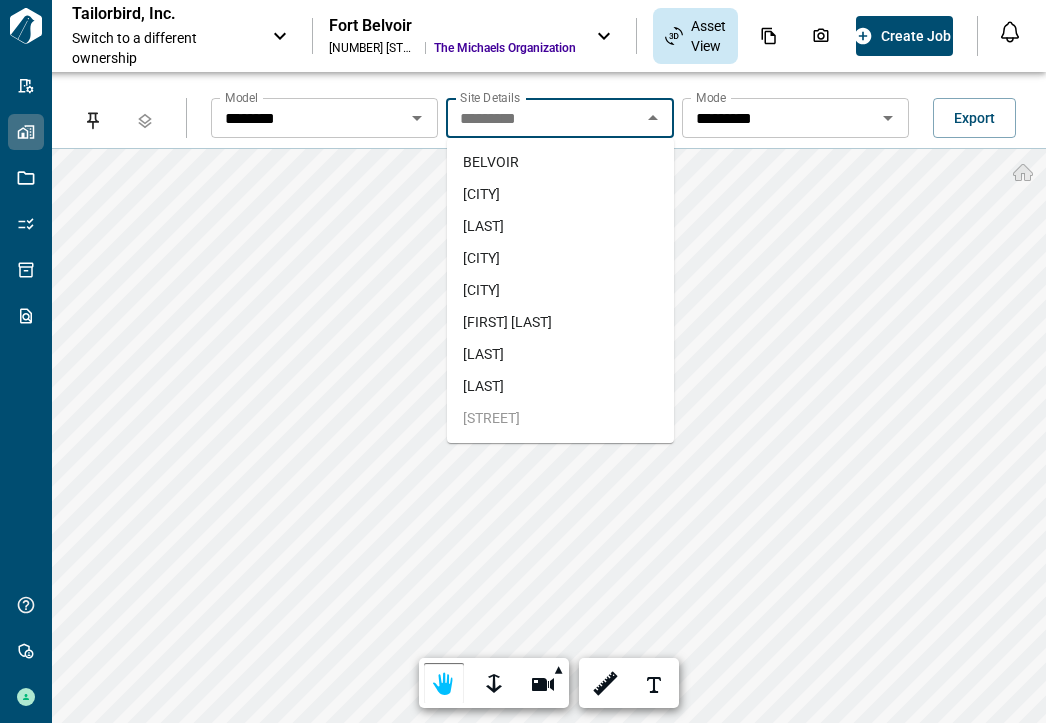 click on "*********" at bounding box center [543, 118] 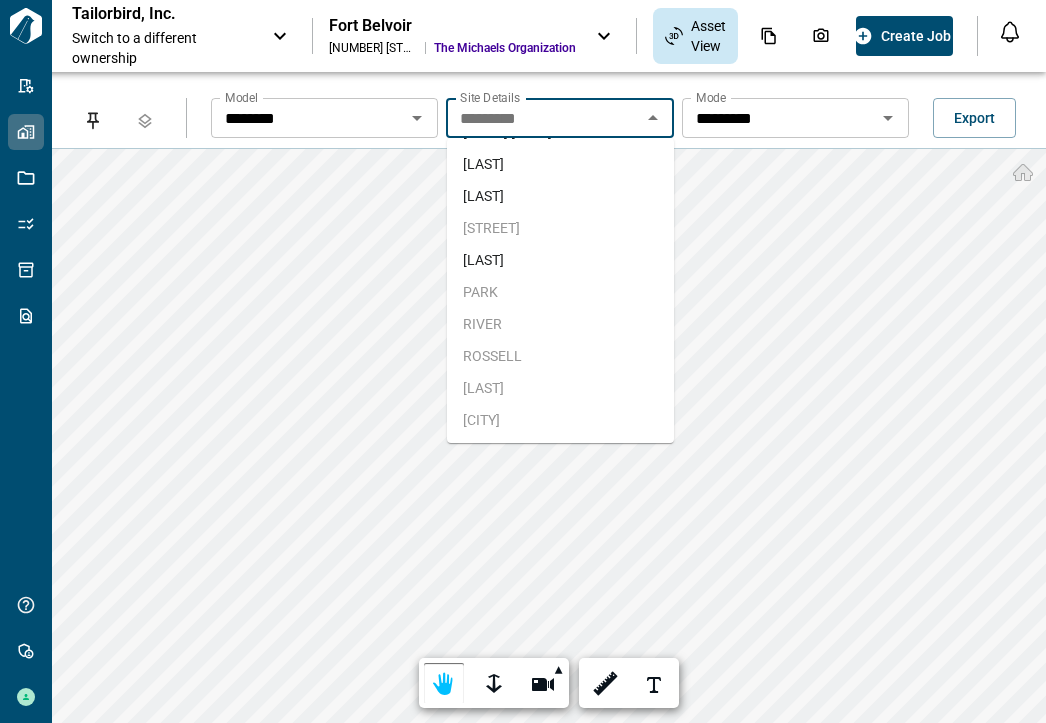 scroll, scrollTop: 191, scrollLeft: 0, axis: vertical 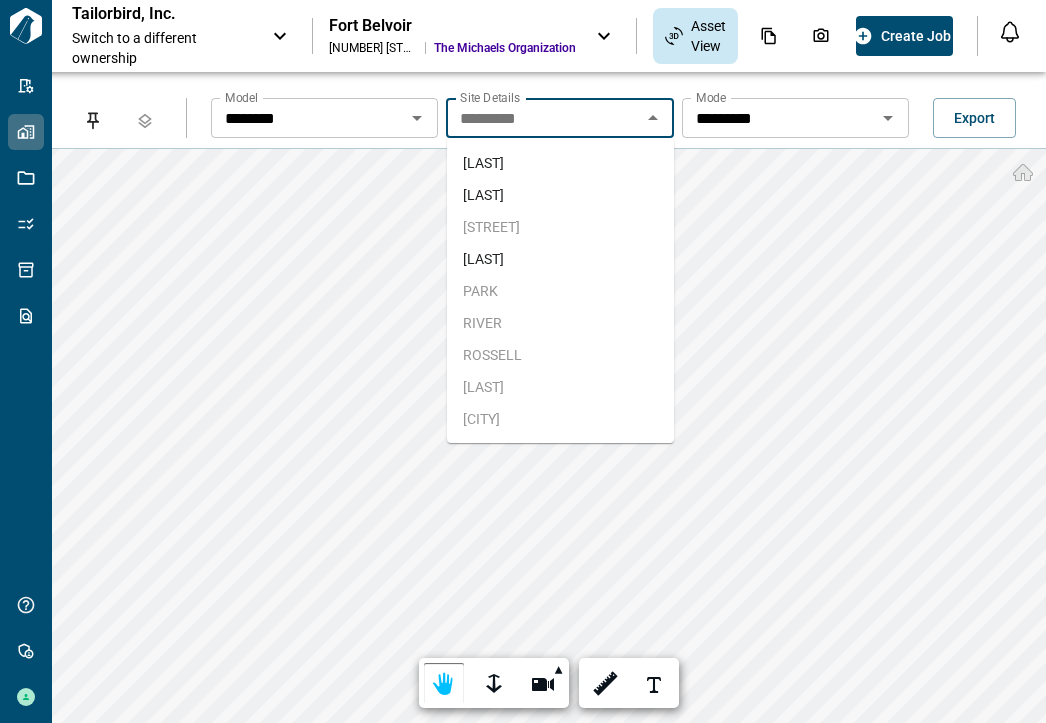 click on "PARK" at bounding box center [480, 291] 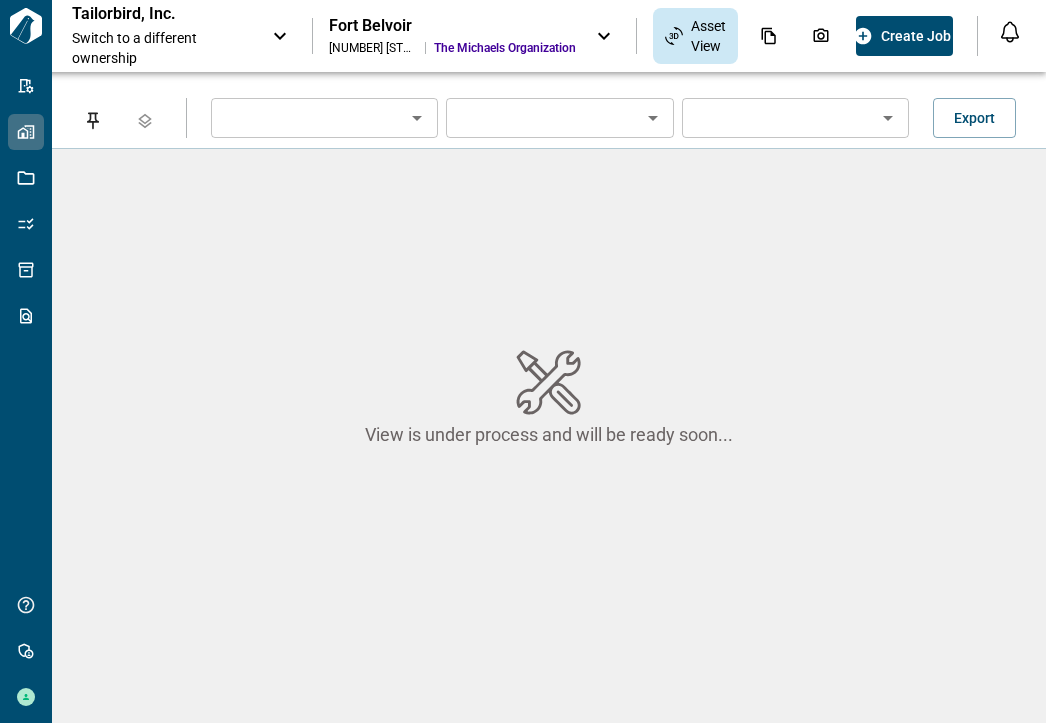 type on "********" 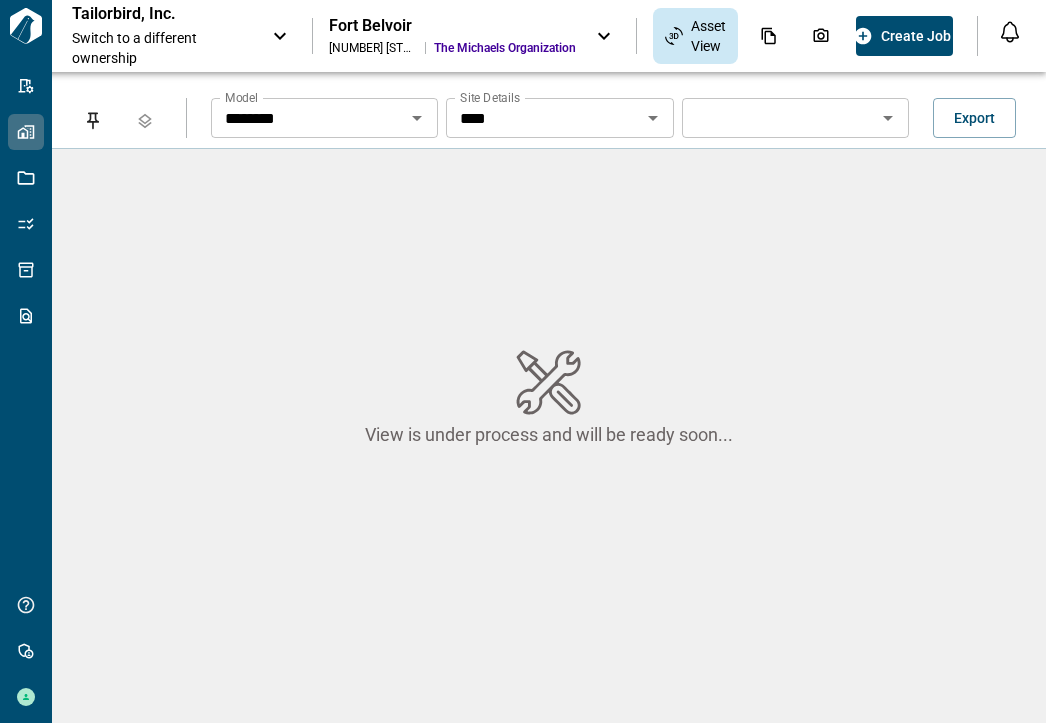 click on "******** Model" at bounding box center (324, 118) 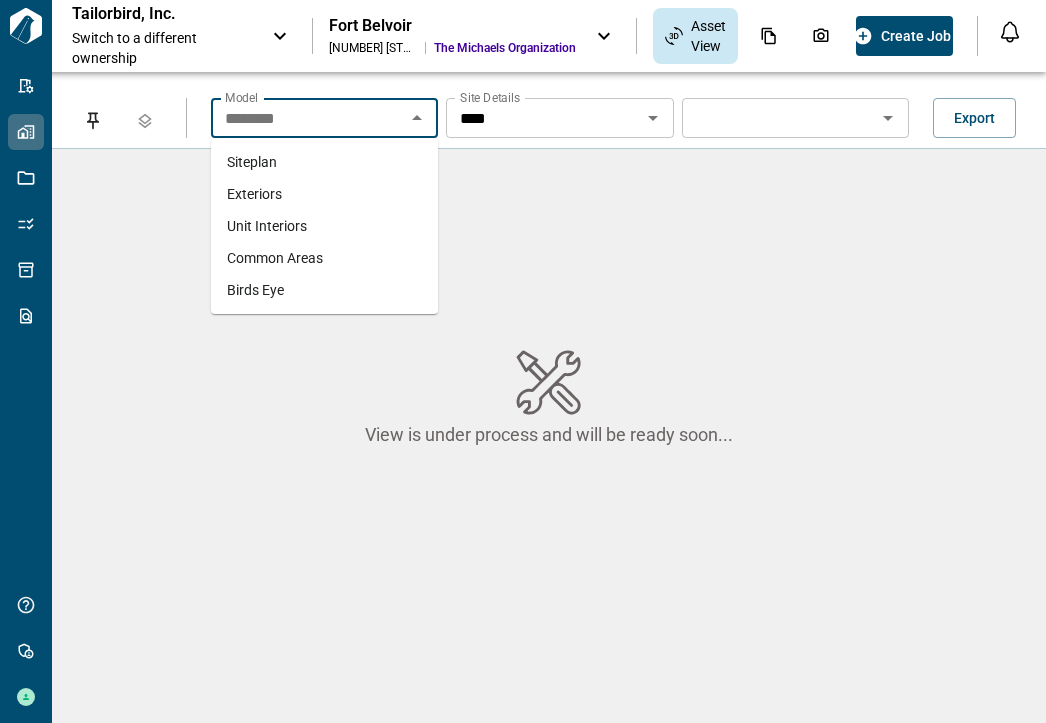 click on "Siteplan" at bounding box center (252, 162) 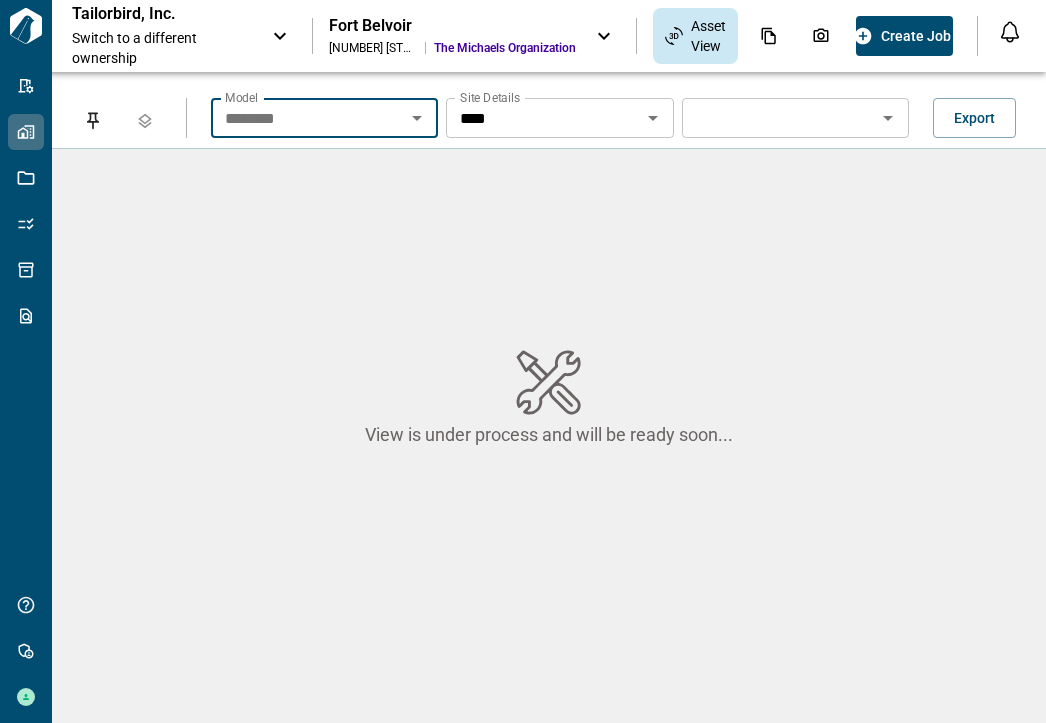click on "****" at bounding box center [308, 118] 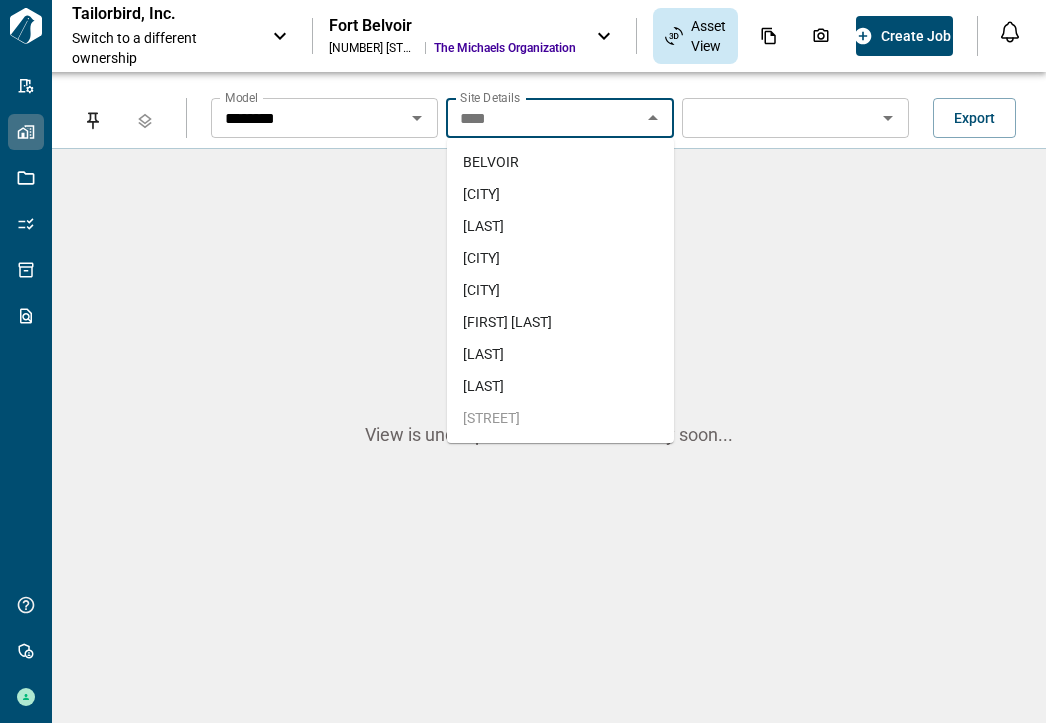 click on "BELVOIR" at bounding box center [560, 162] 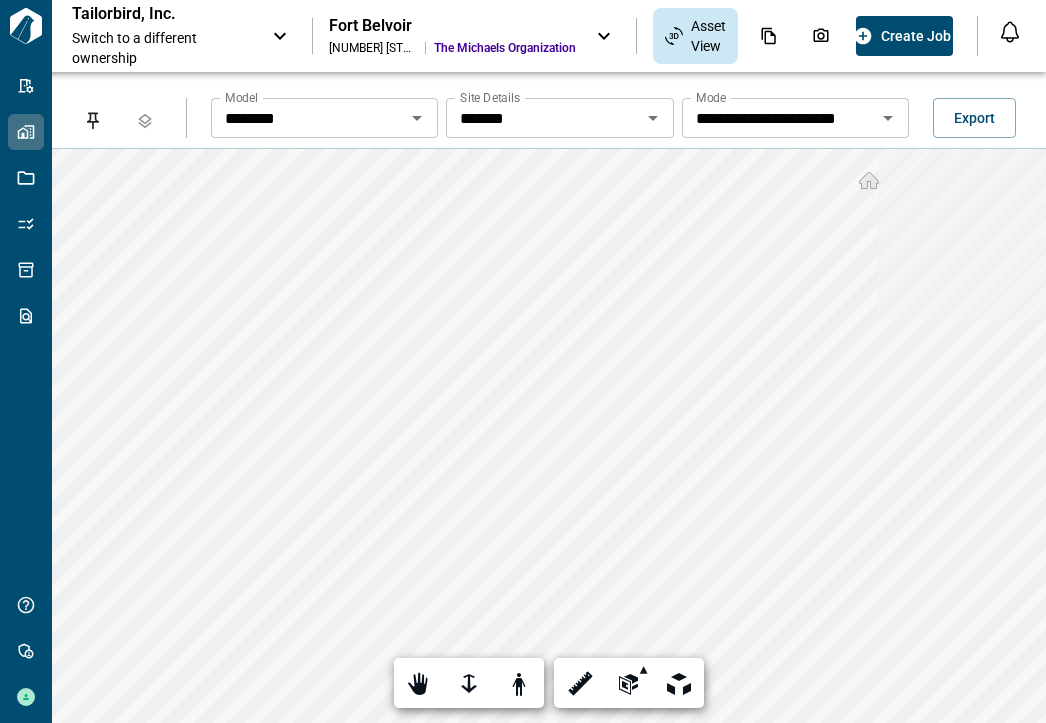 click on "********" at bounding box center [308, 118] 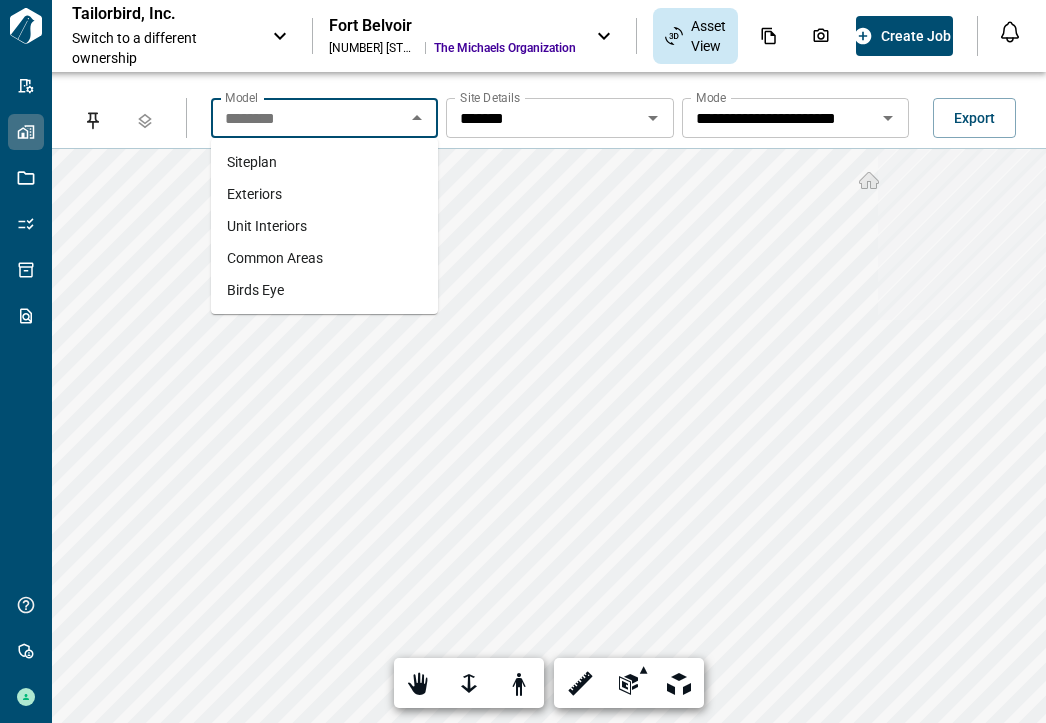 click on "Exteriors" at bounding box center [254, 194] 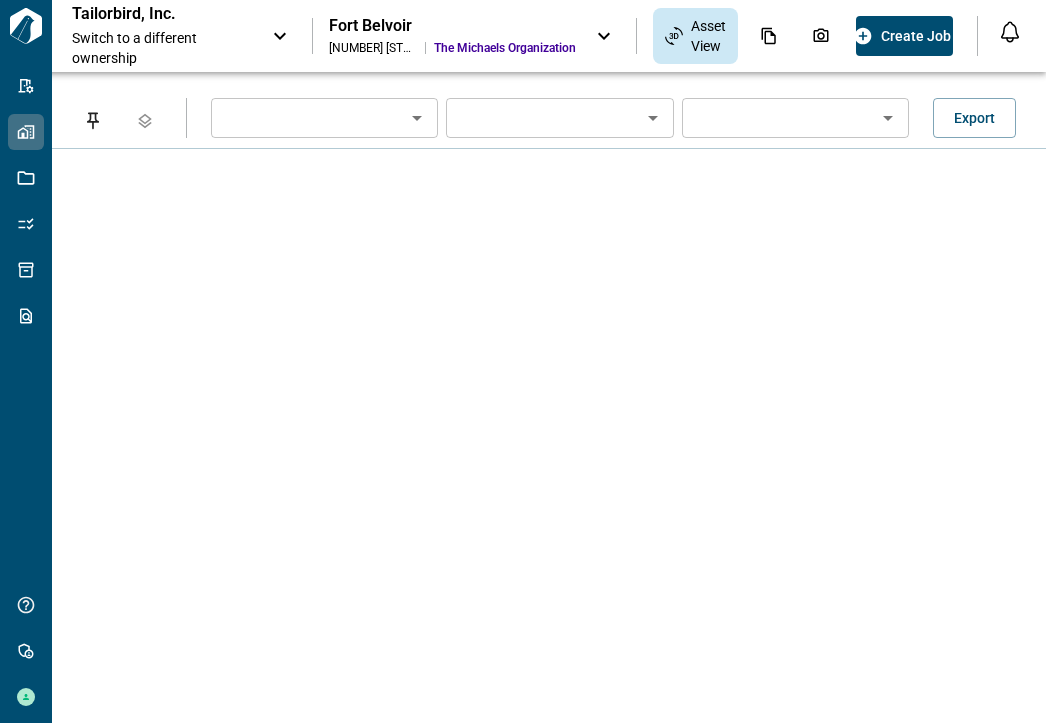 type on "*********" 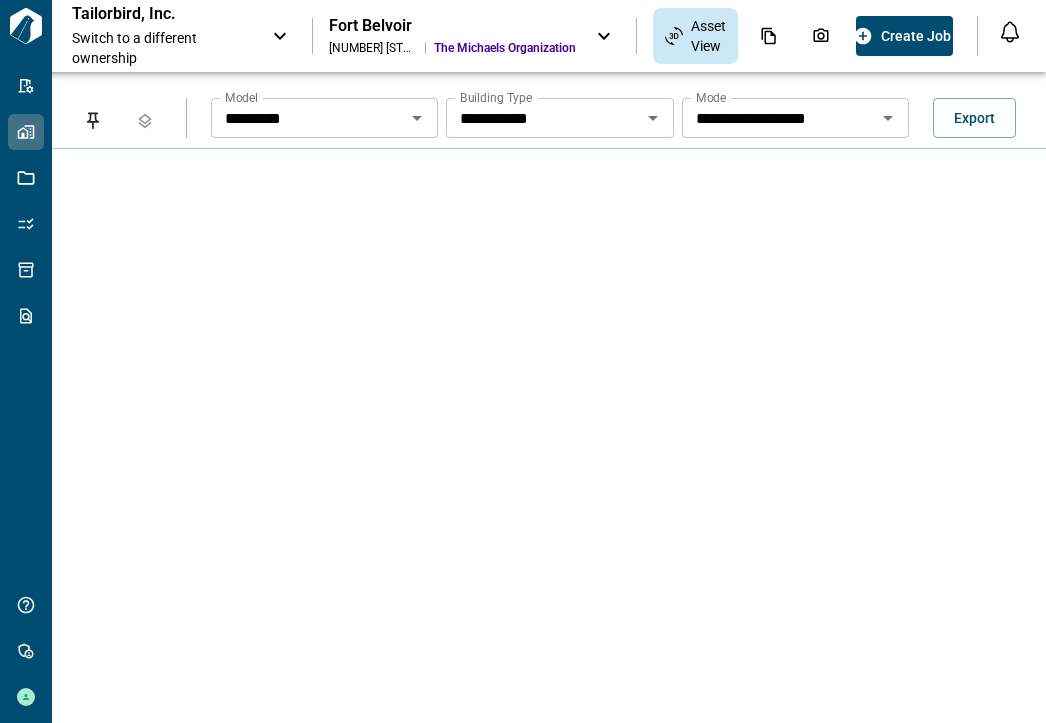 click on "**********" at bounding box center (308, 118) 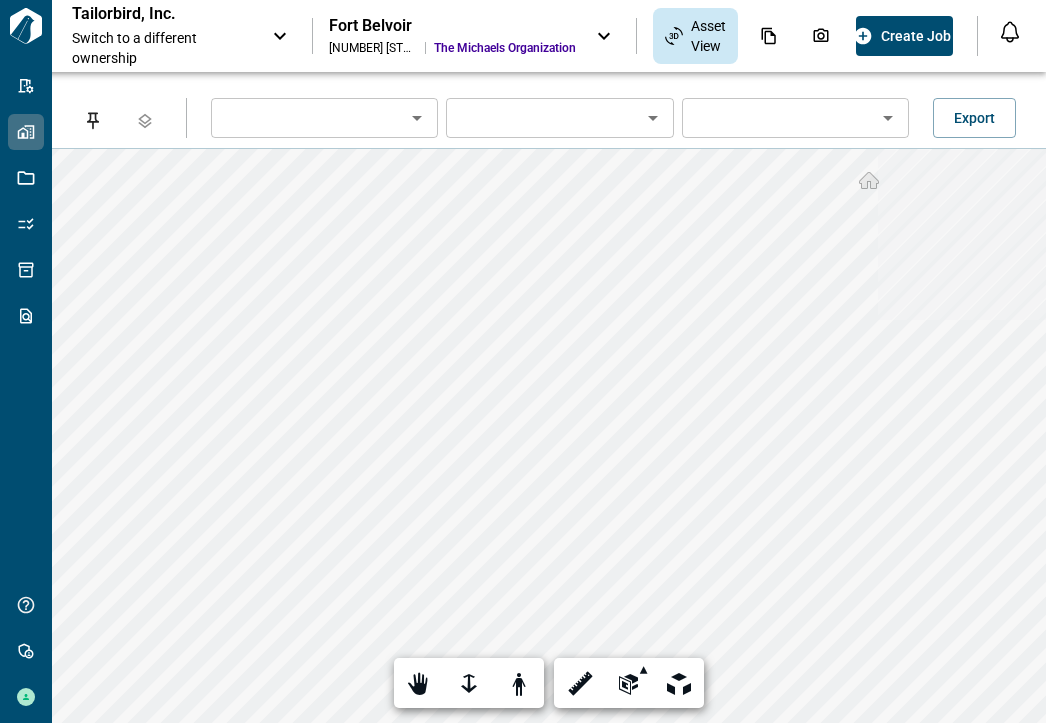 type on "*********" 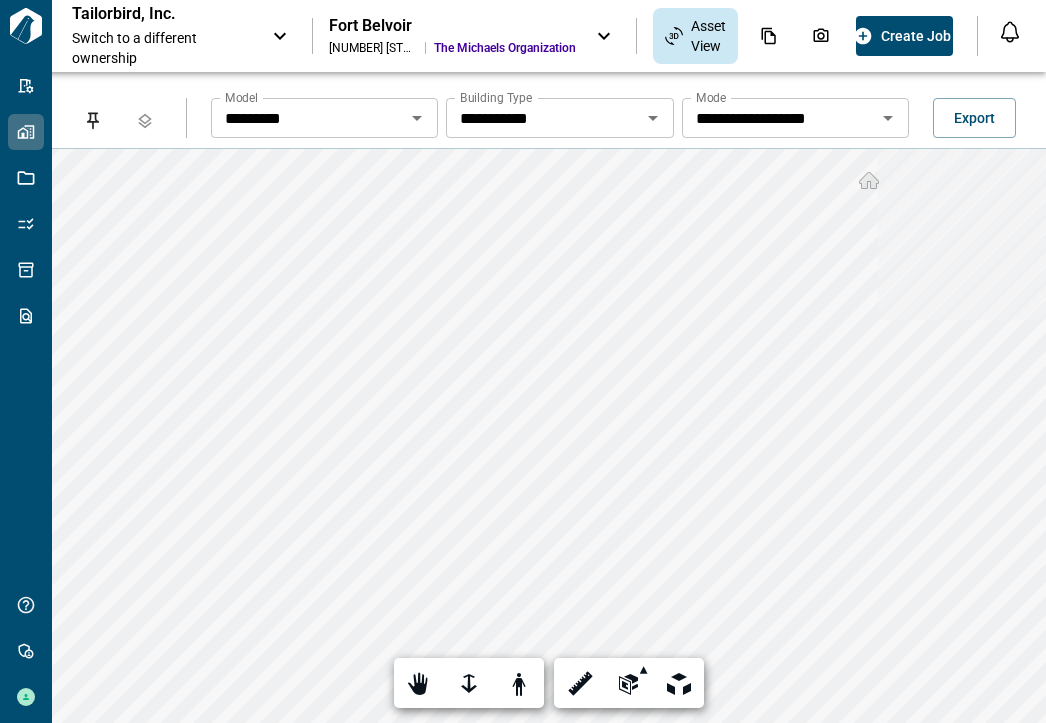 click on "**********" at bounding box center [559, 118] 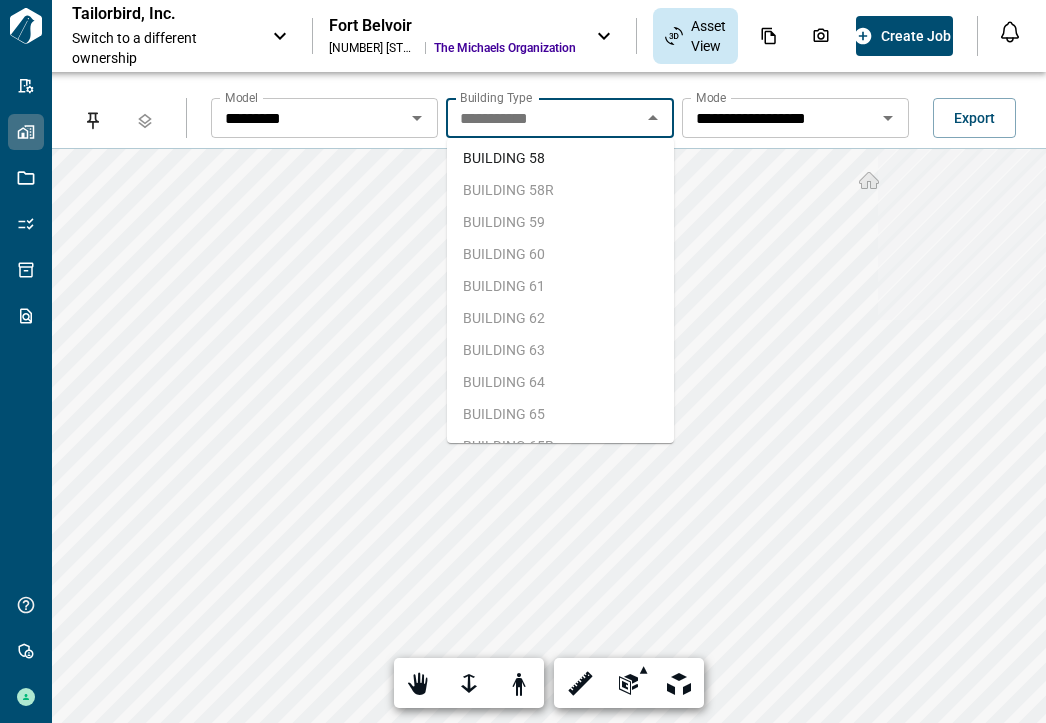 scroll, scrollTop: 3400, scrollLeft: 0, axis: vertical 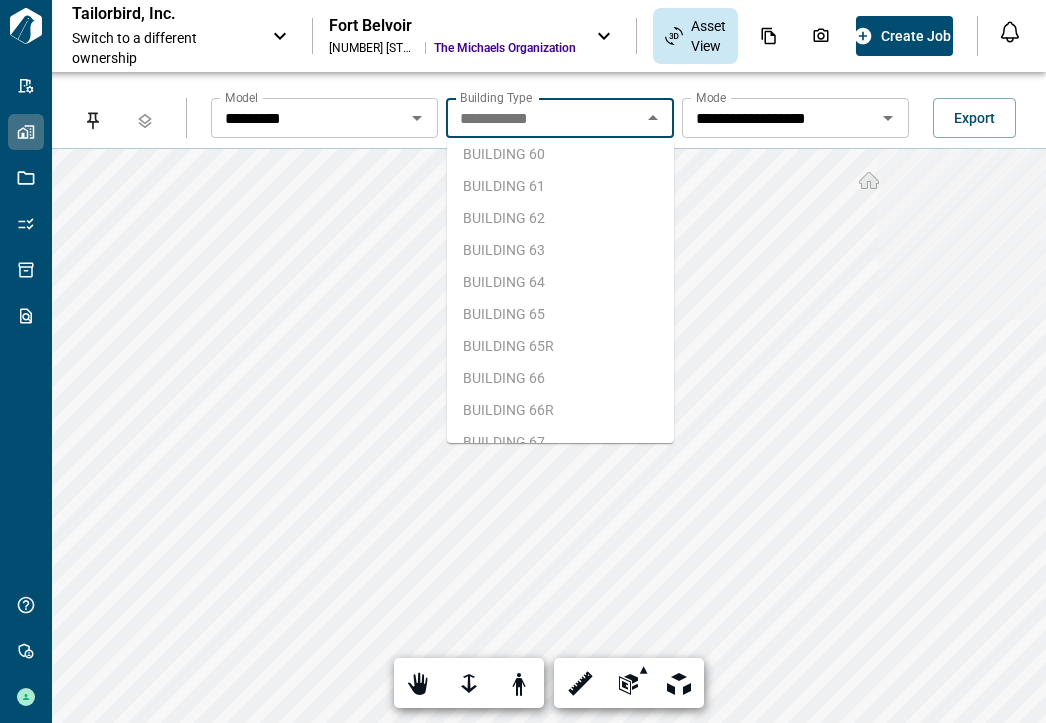 click on "BUILDING 64" at bounding box center [504, 282] 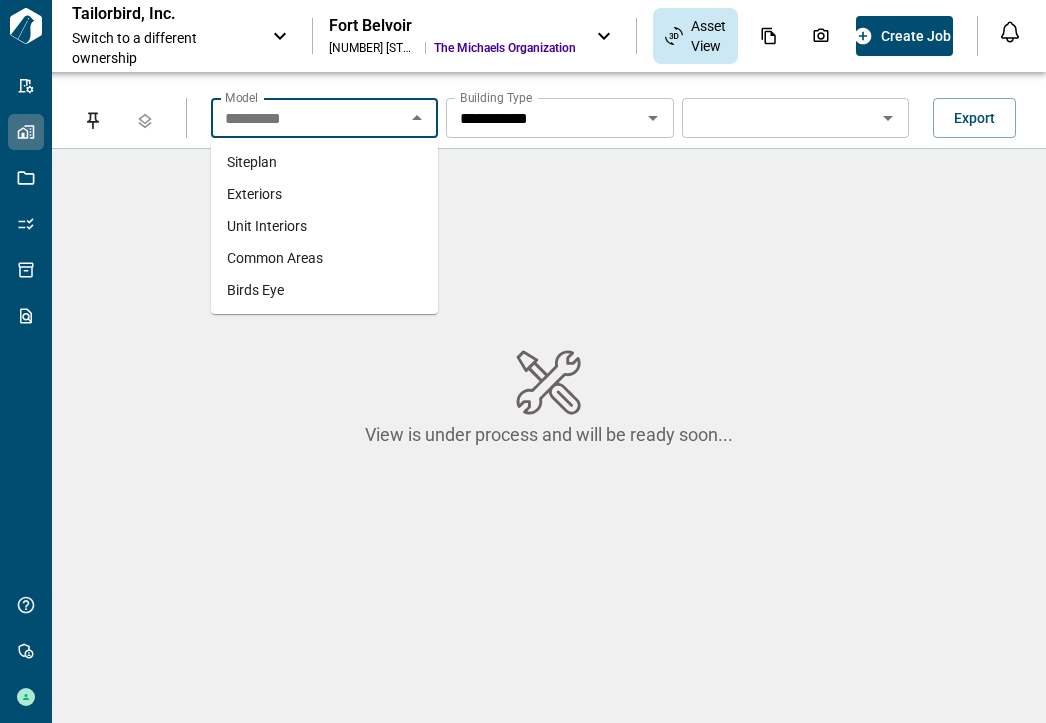 click on "*********" at bounding box center (308, 118) 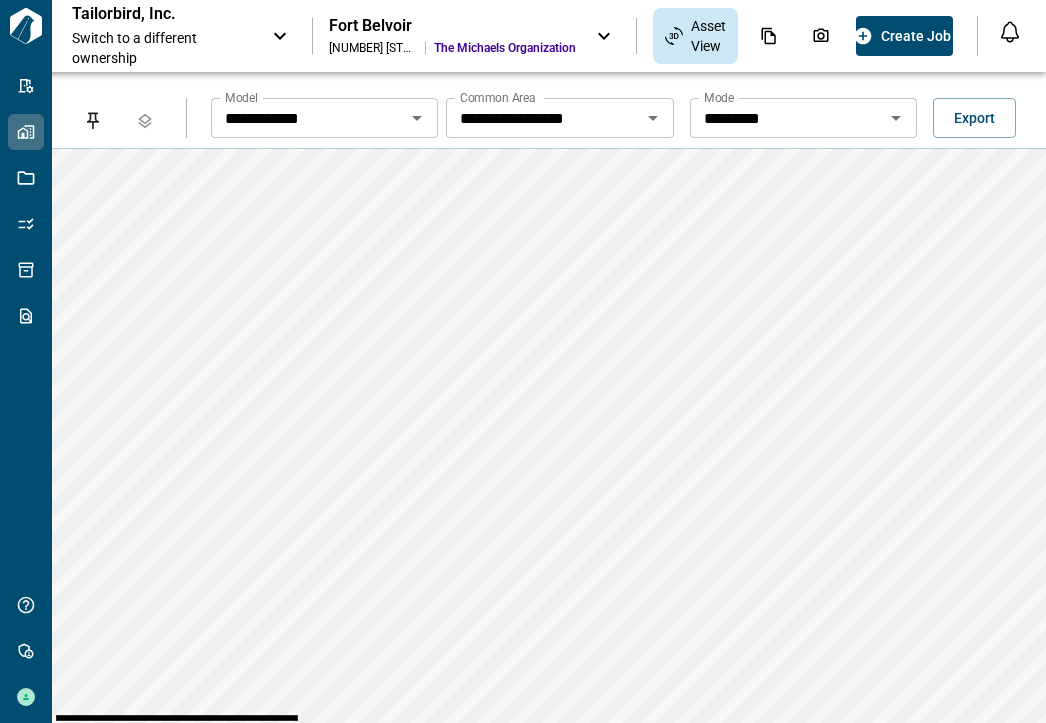 click on "**********" at bounding box center [559, 118] 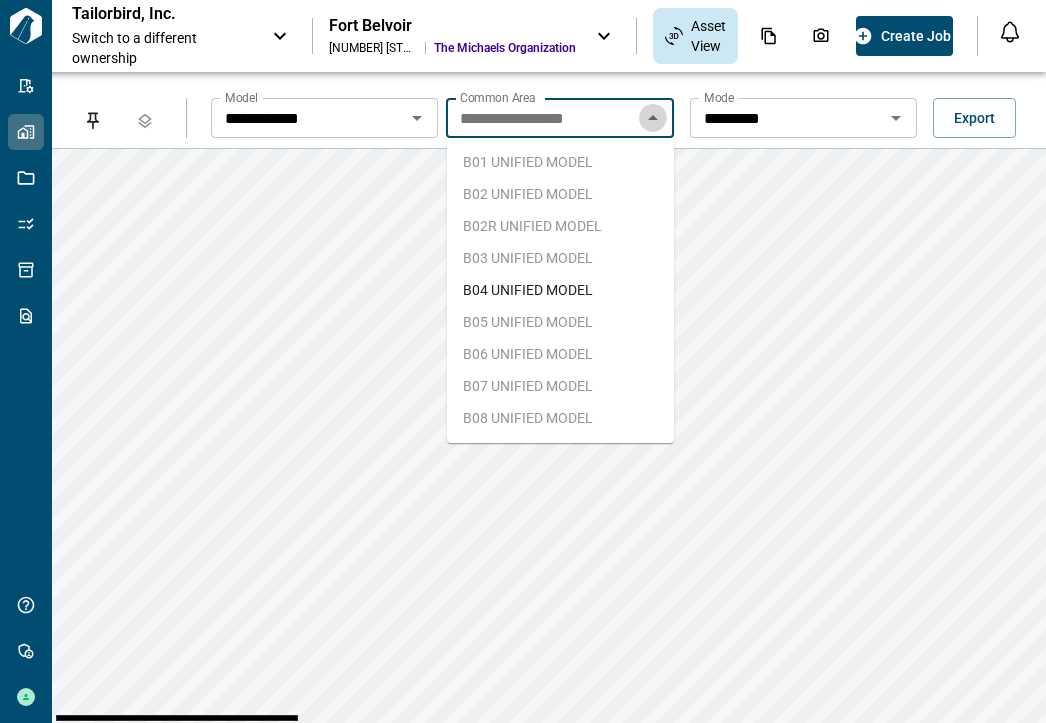 click 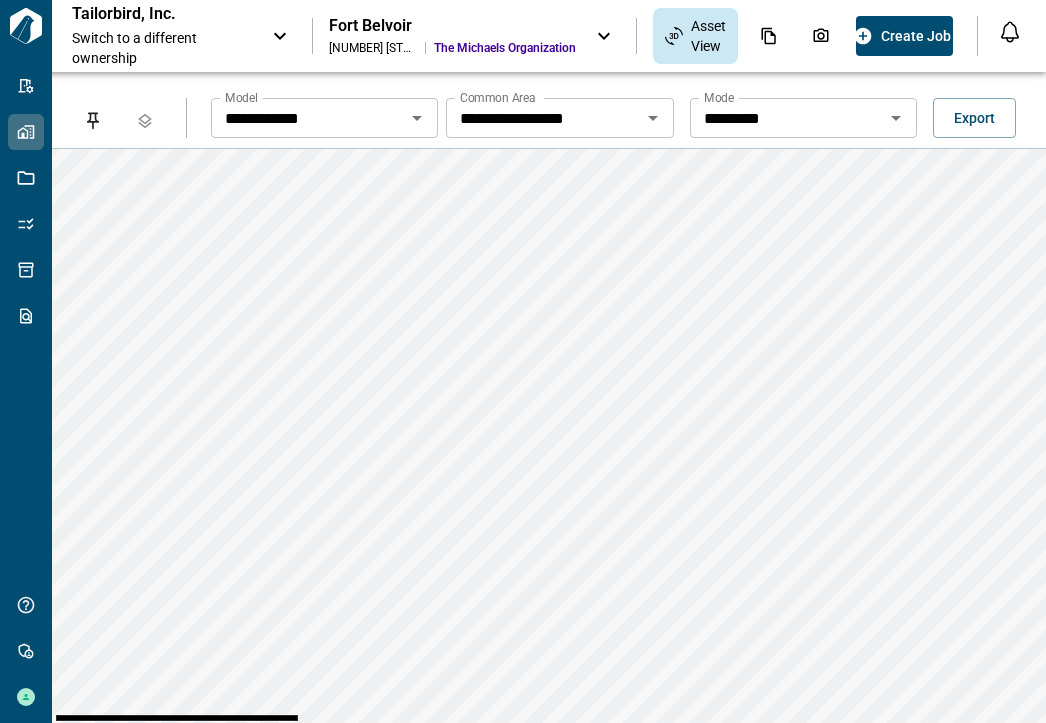 click 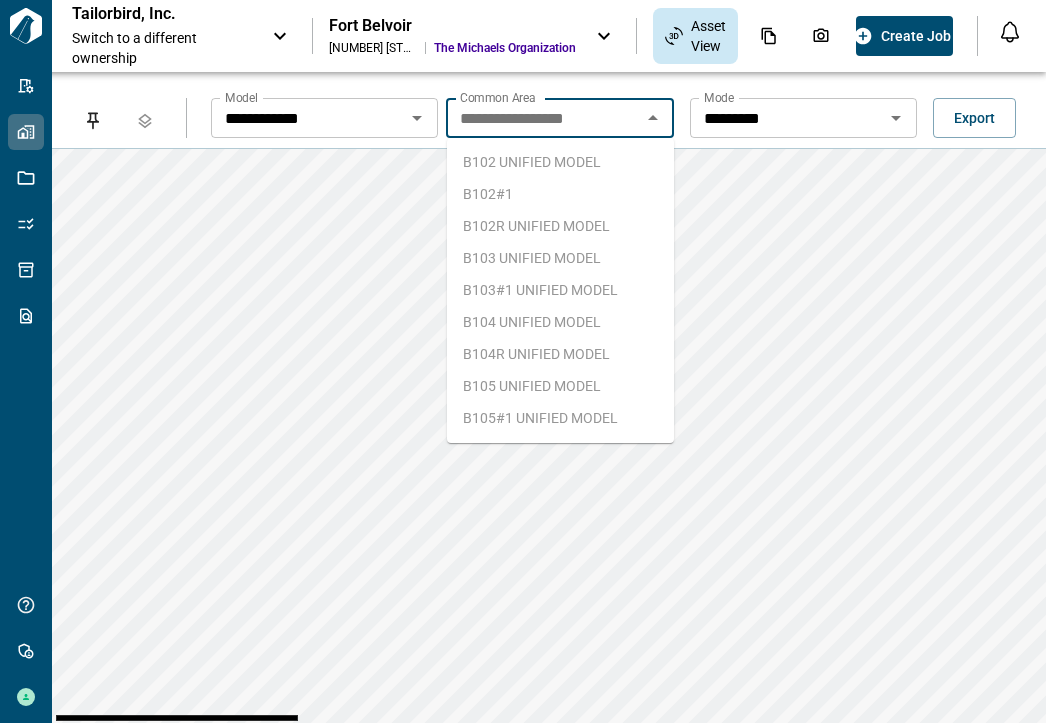 scroll, scrollTop: 500, scrollLeft: 0, axis: vertical 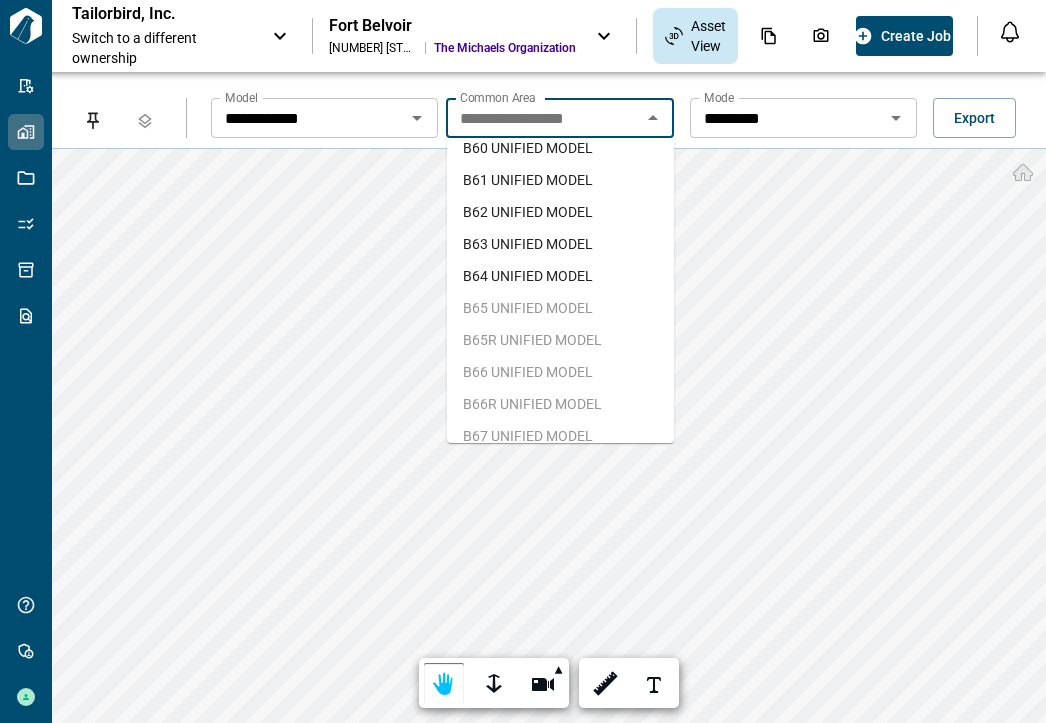 click on "B64 UNIFIED MODEL" at bounding box center (528, 276) 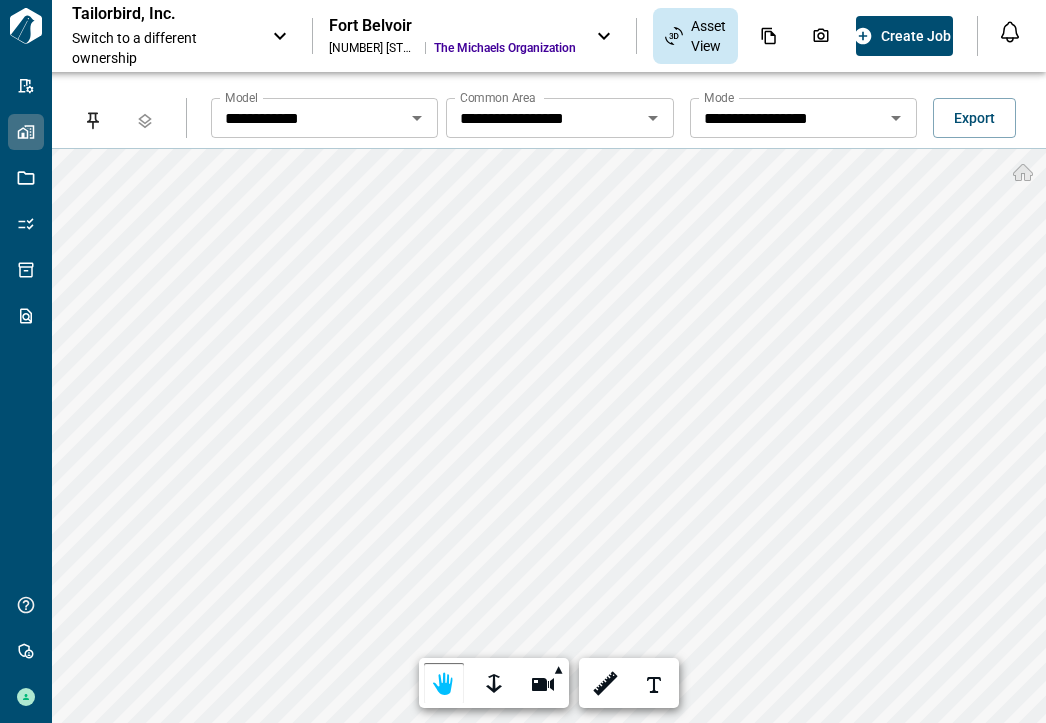 click on "**********" at bounding box center (308, 118) 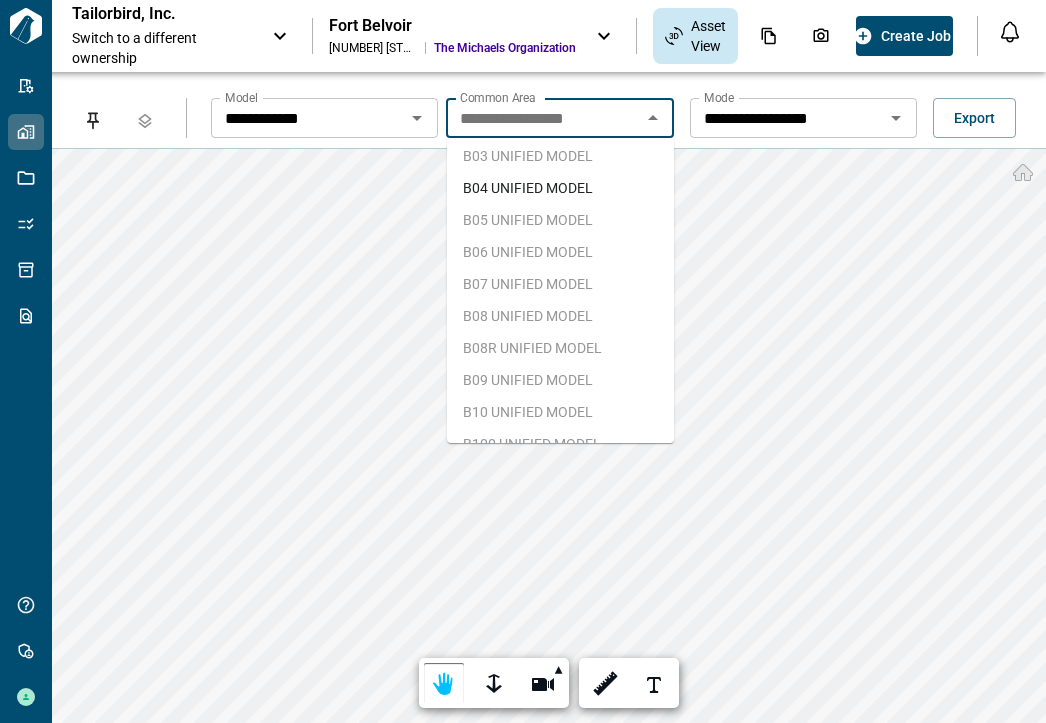 scroll, scrollTop: 200, scrollLeft: 0, axis: vertical 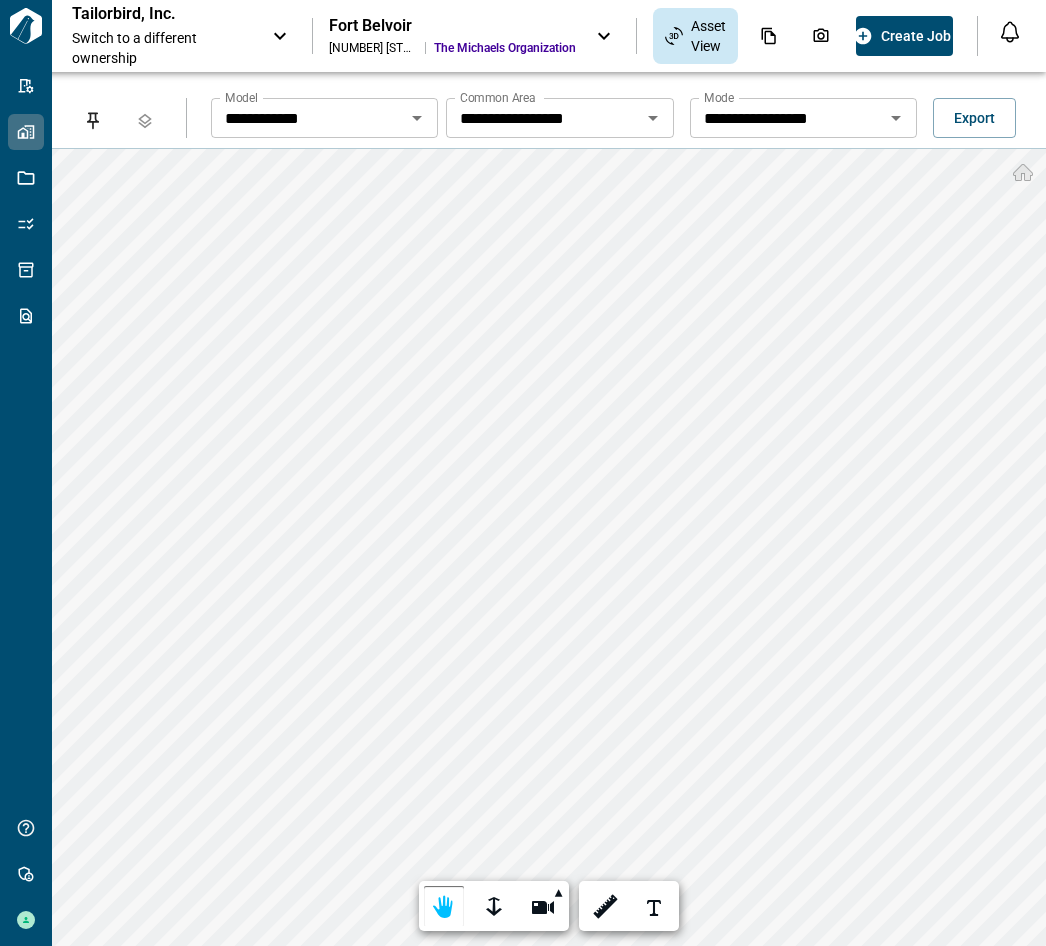 click on "**********" at bounding box center [803, 118] 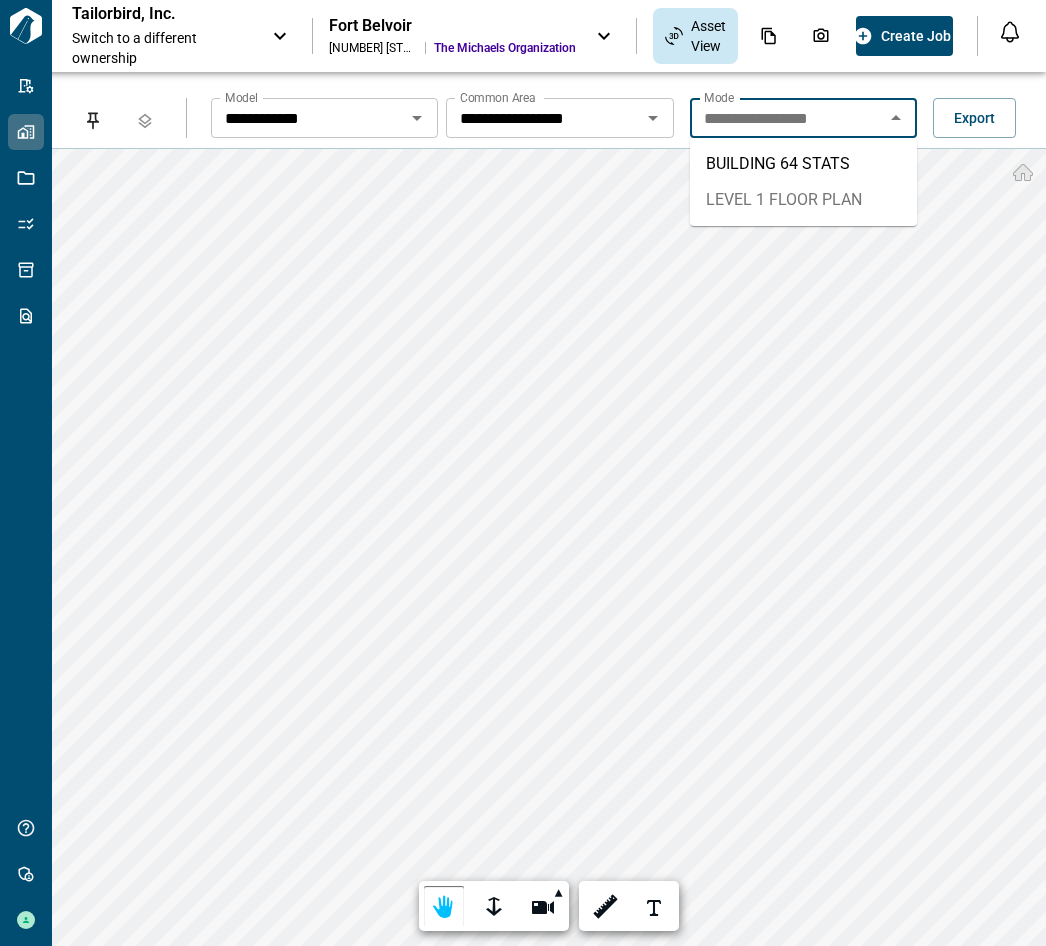 click on "LEVEL 1 FLOOR PLAN" at bounding box center (803, 200) 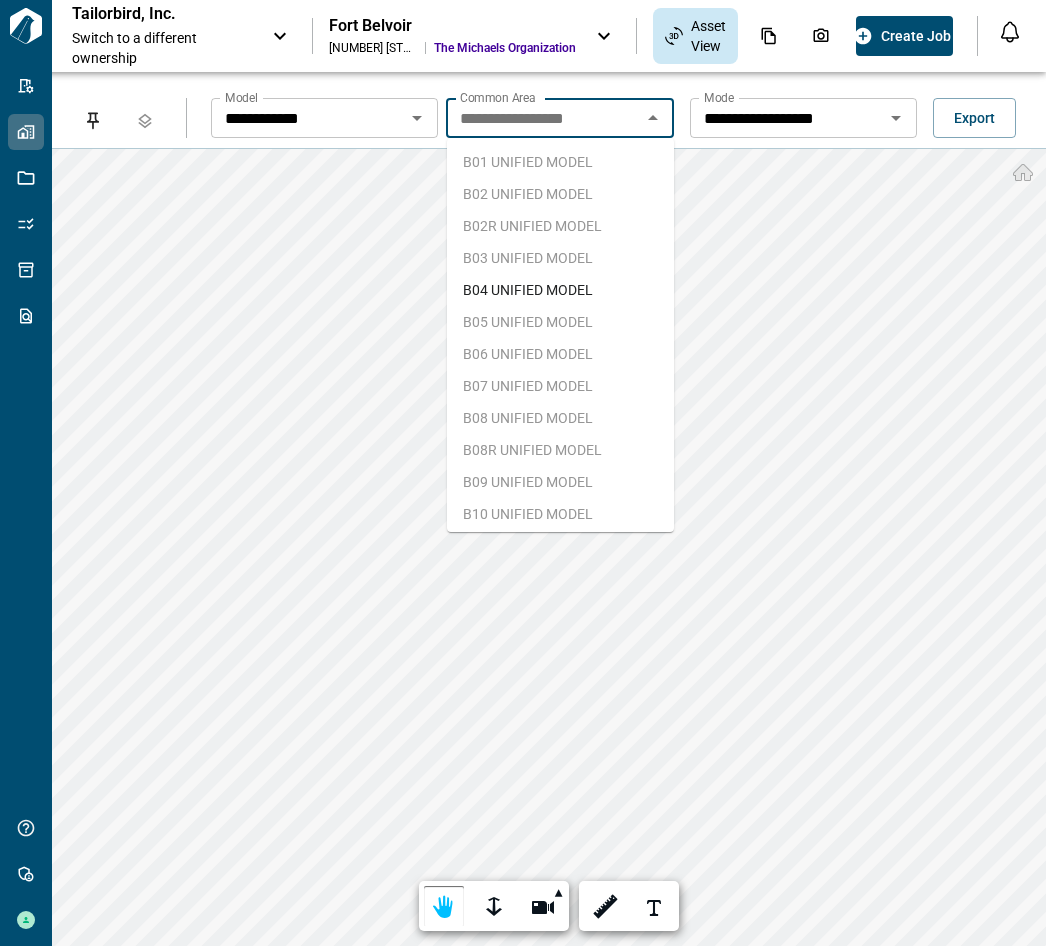 click on "**********" at bounding box center (543, 118) 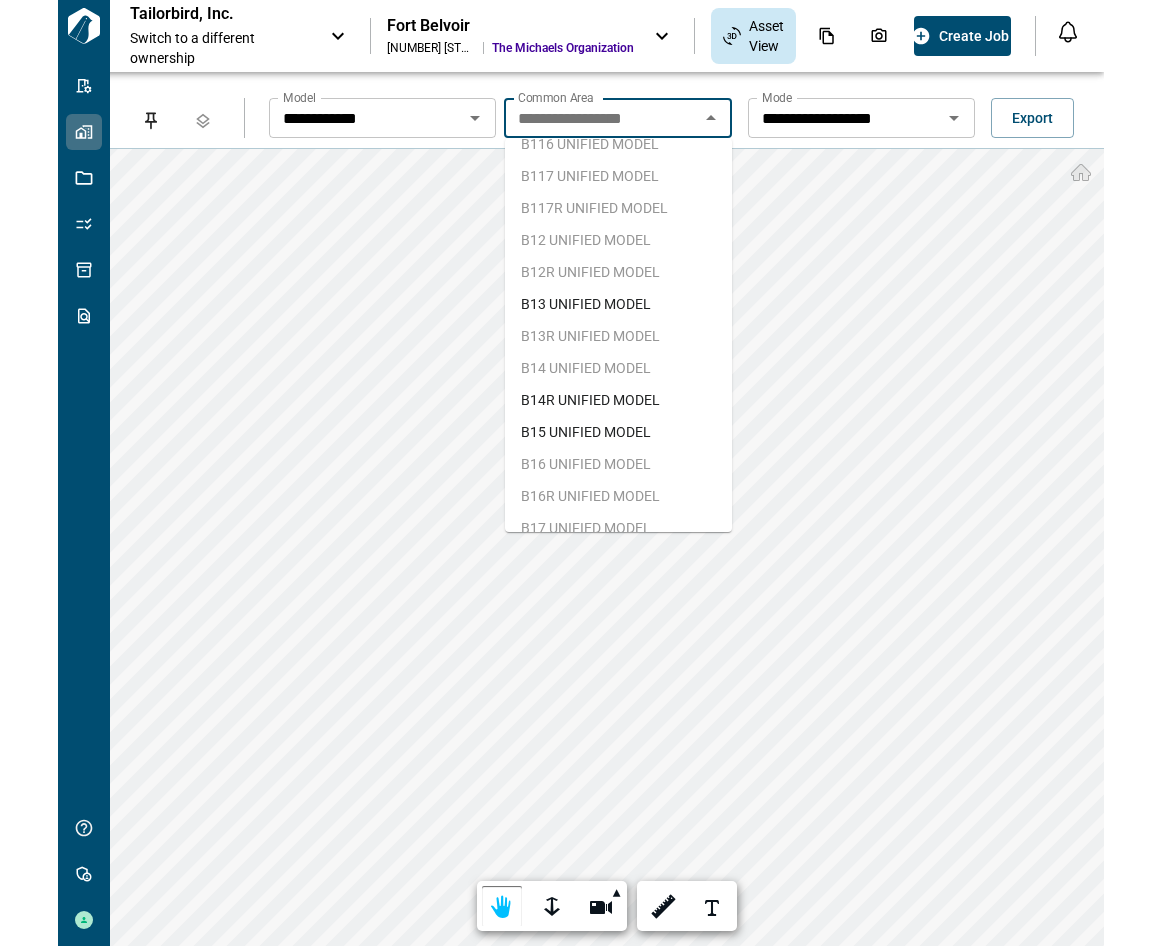 scroll, scrollTop: 1500, scrollLeft: 0, axis: vertical 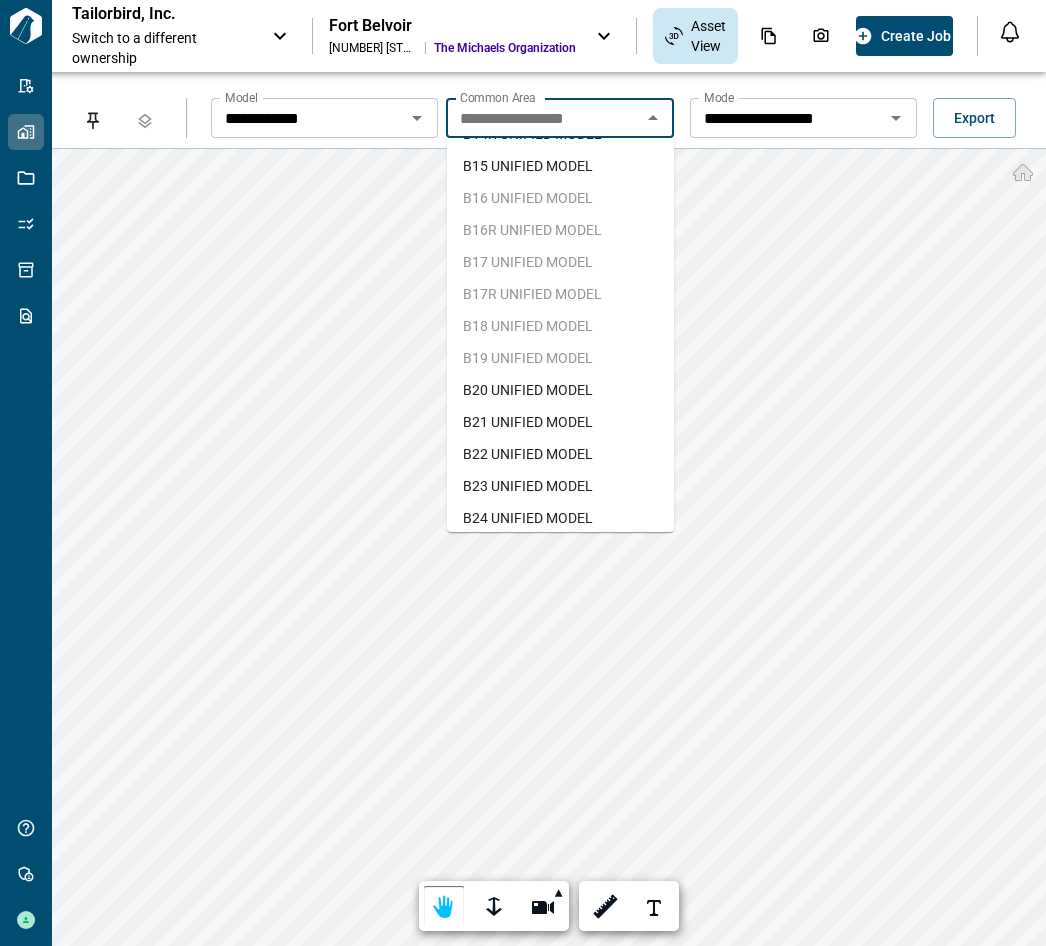 click on "B20 UNIFIED MODEL" at bounding box center [528, 390] 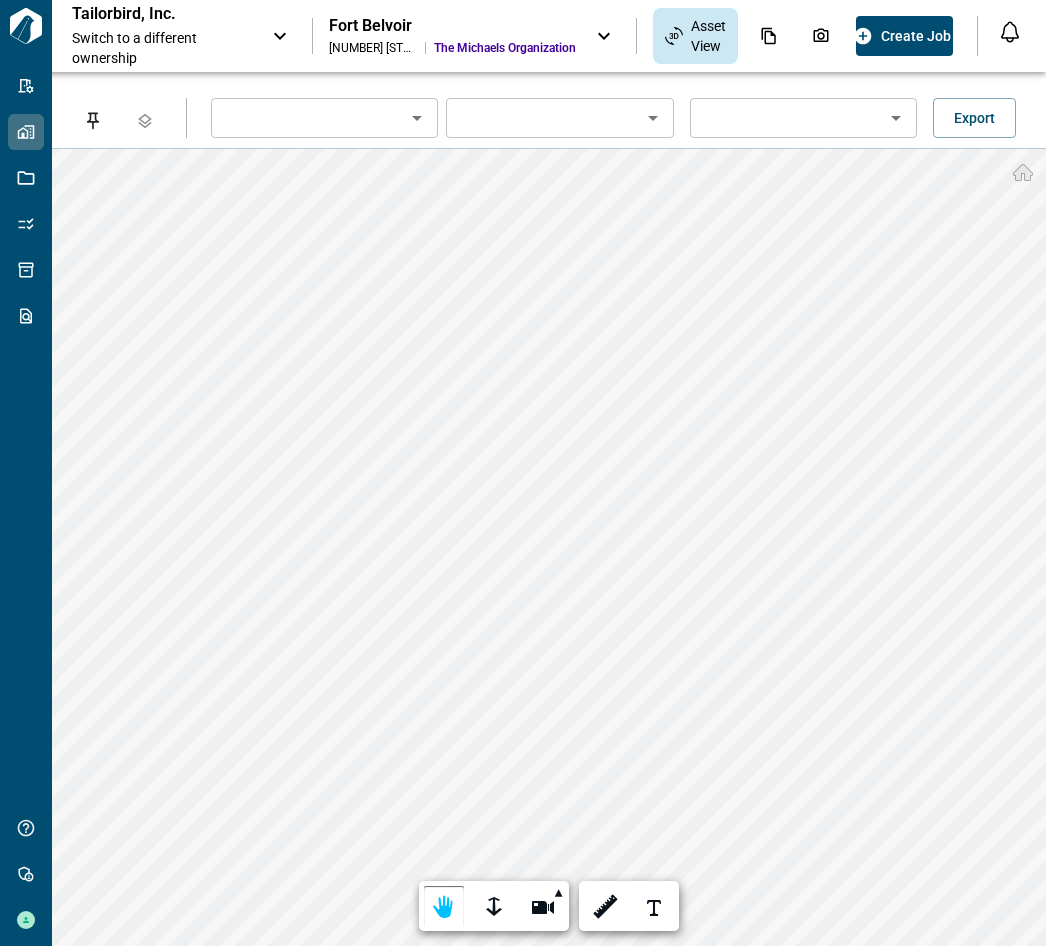 type on "**********" 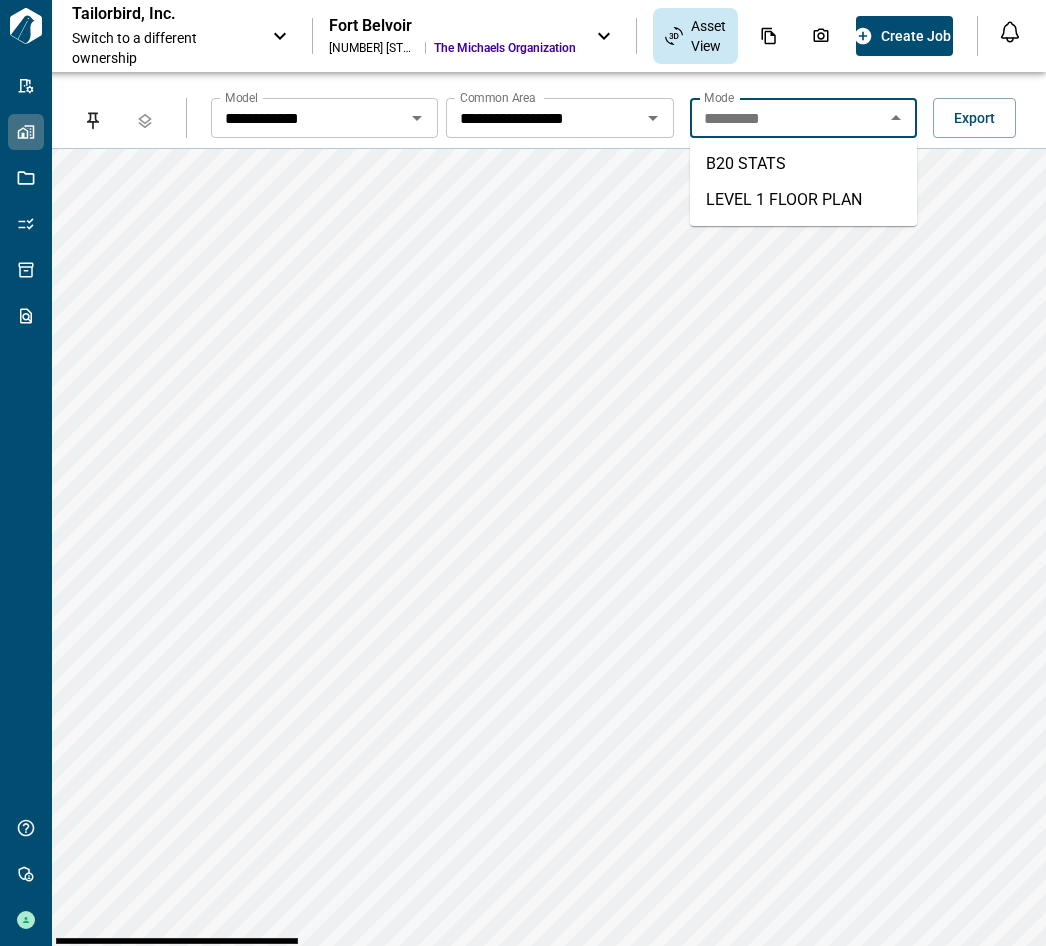 click on "*********" at bounding box center (787, 118) 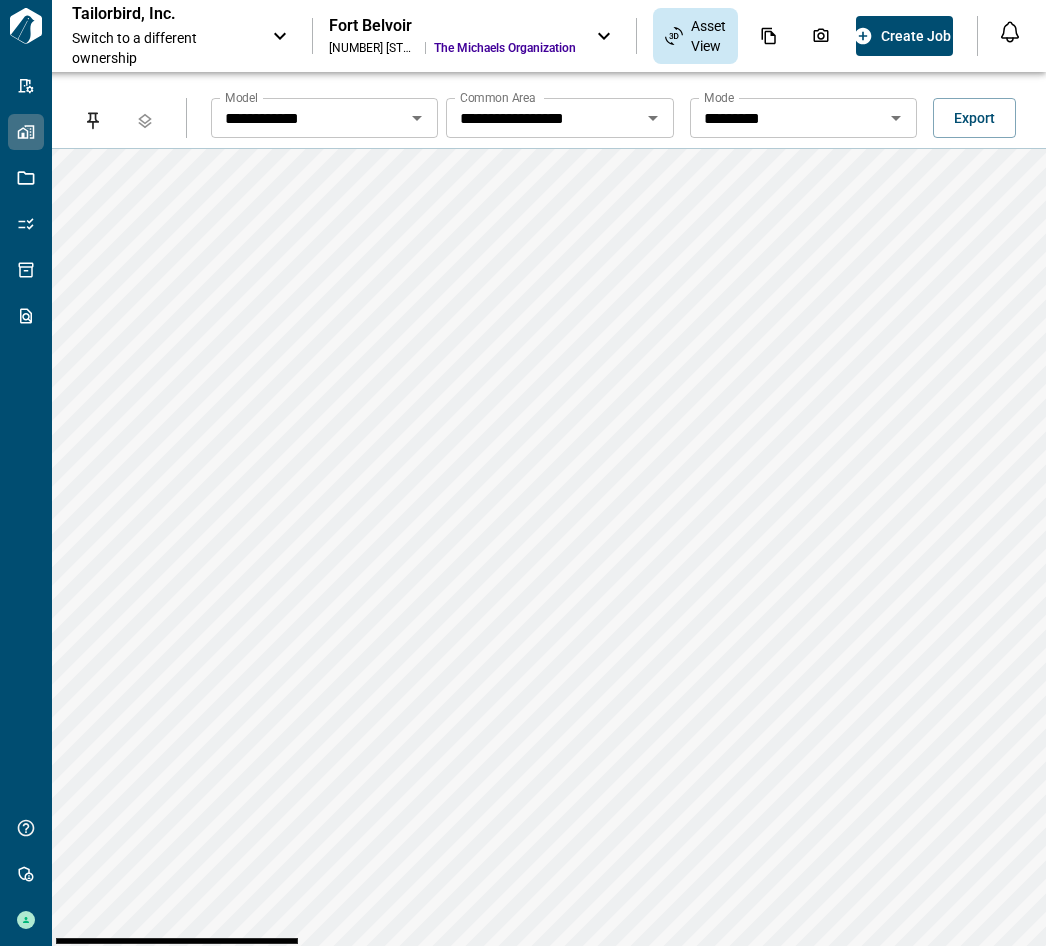 click on "*********" at bounding box center (308, 118) 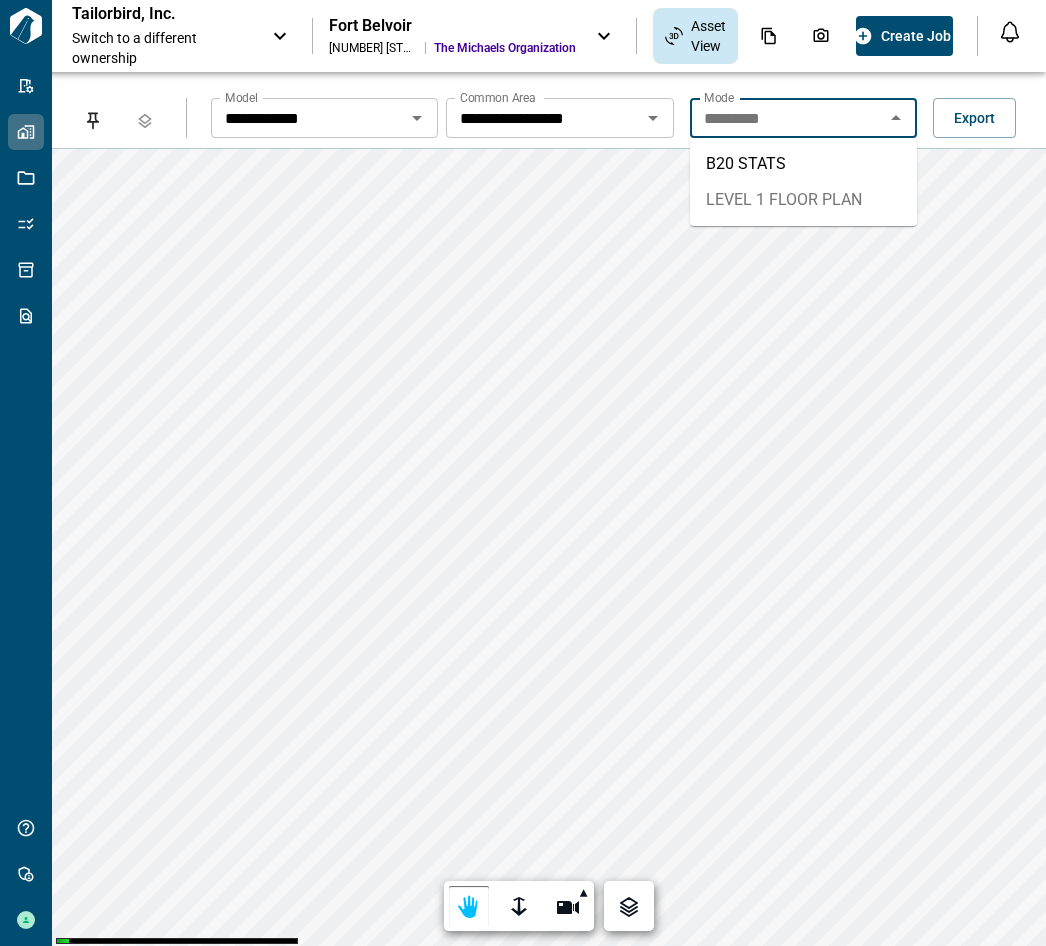 click on "LEVEL 1 FLOOR PLAN" at bounding box center (803, 200) 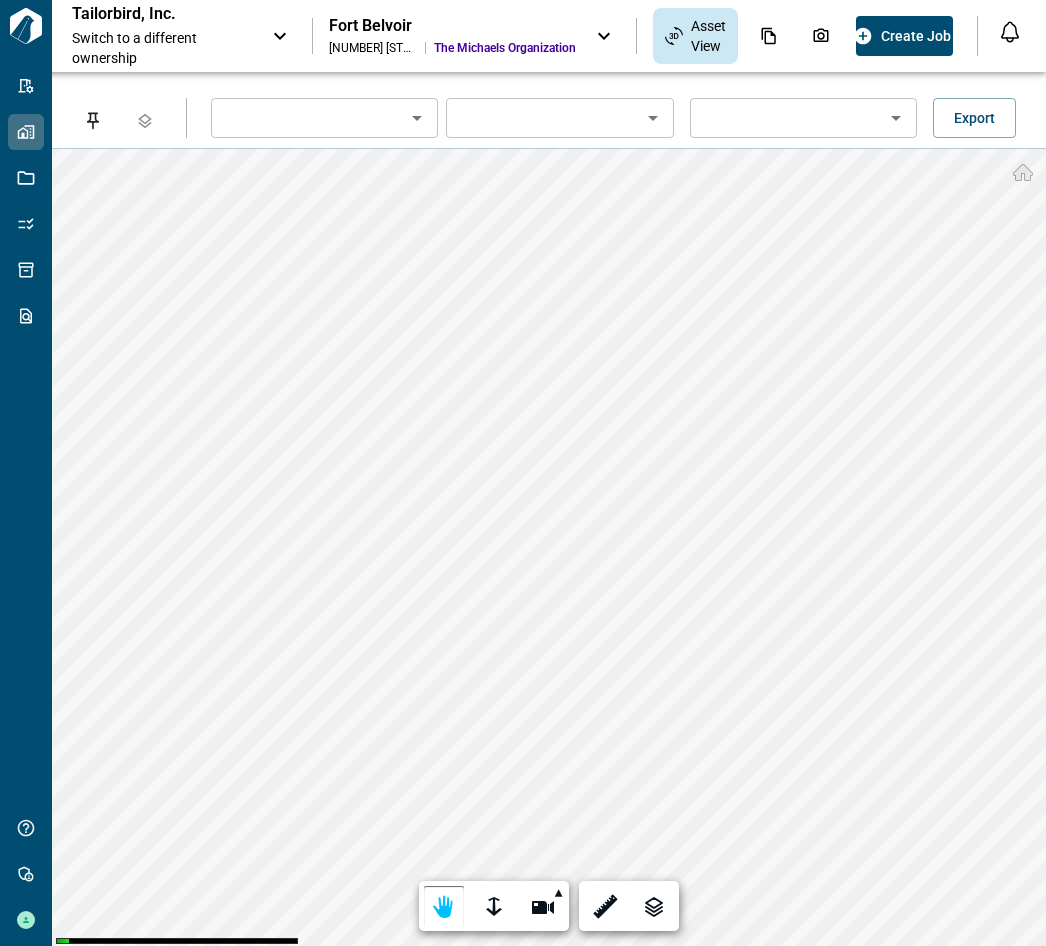 type on "**********" 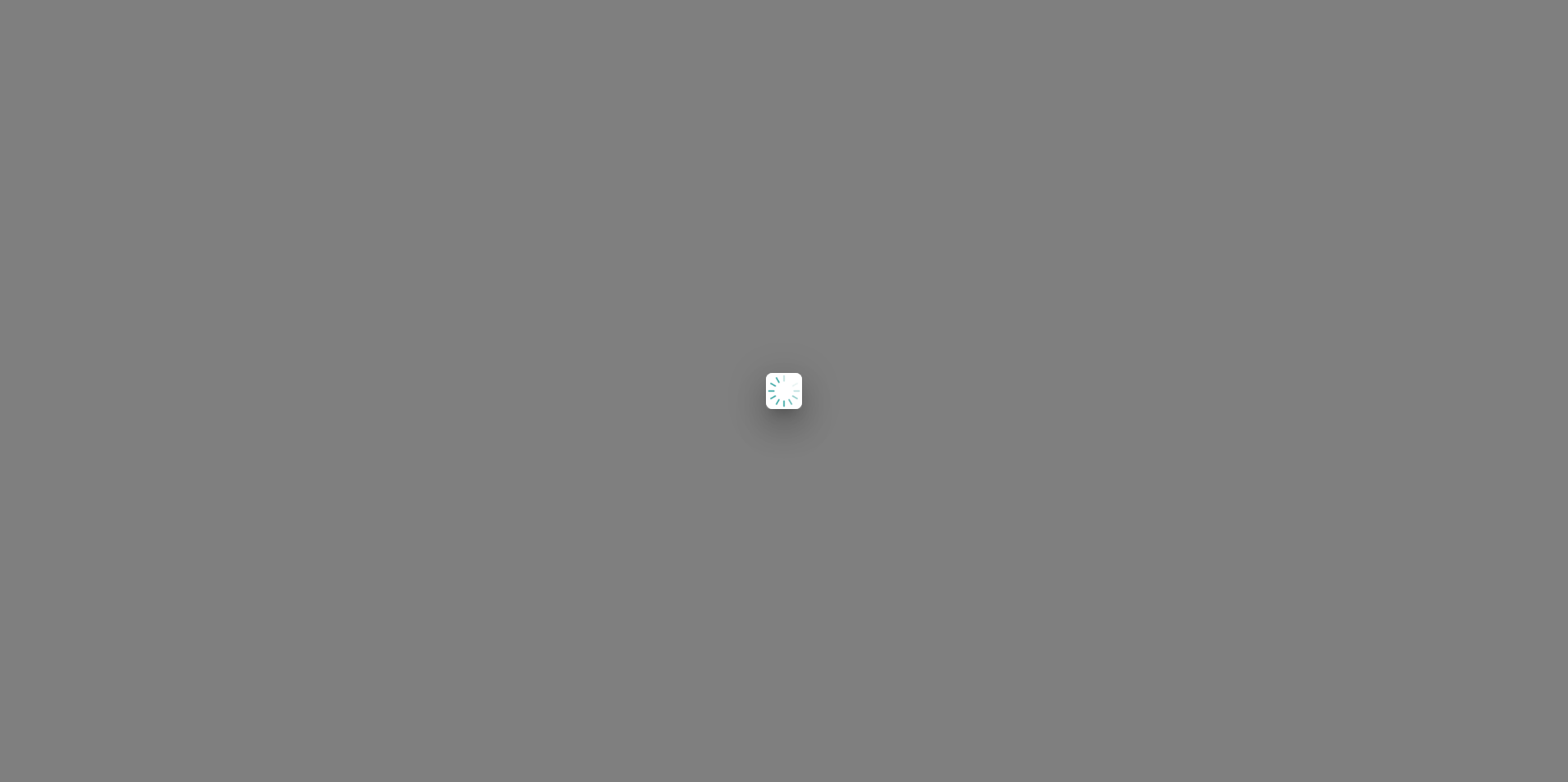 scroll, scrollTop: 0, scrollLeft: 0, axis: both 